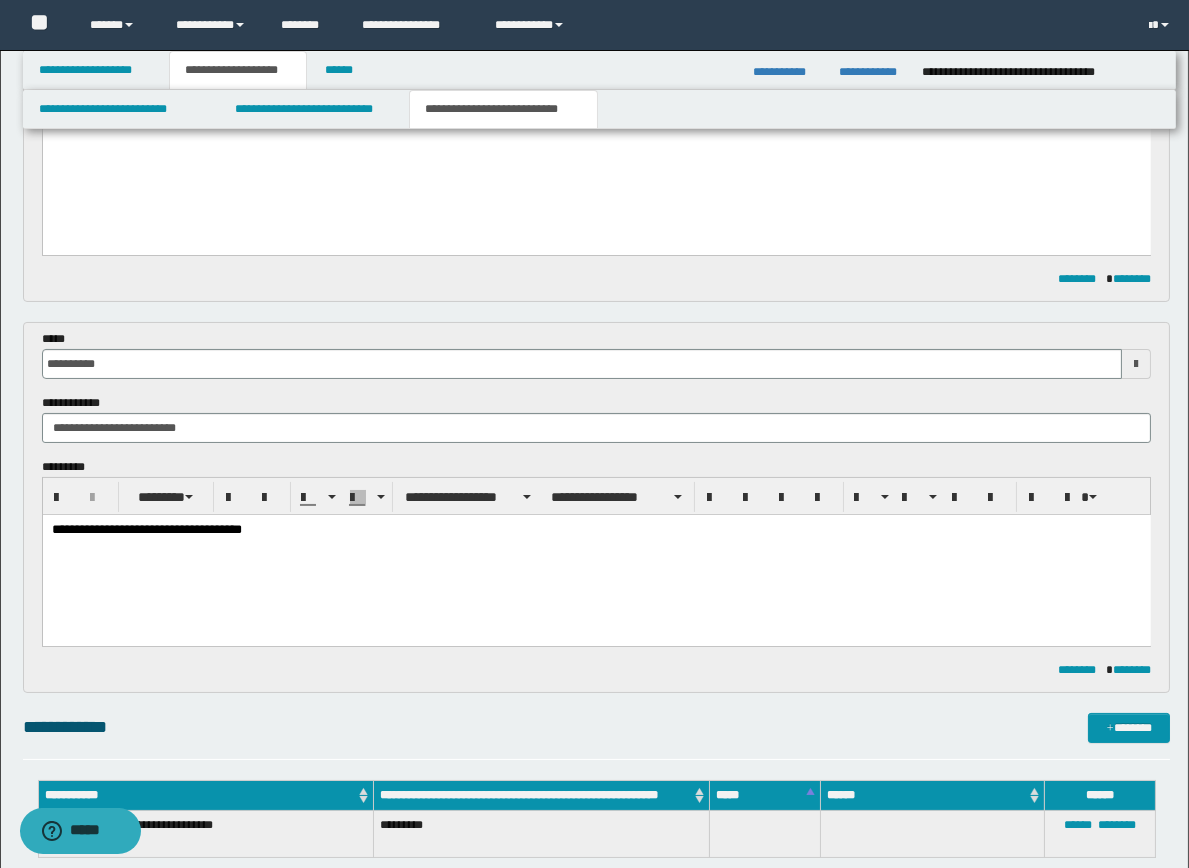 scroll, scrollTop: 0, scrollLeft: 0, axis: both 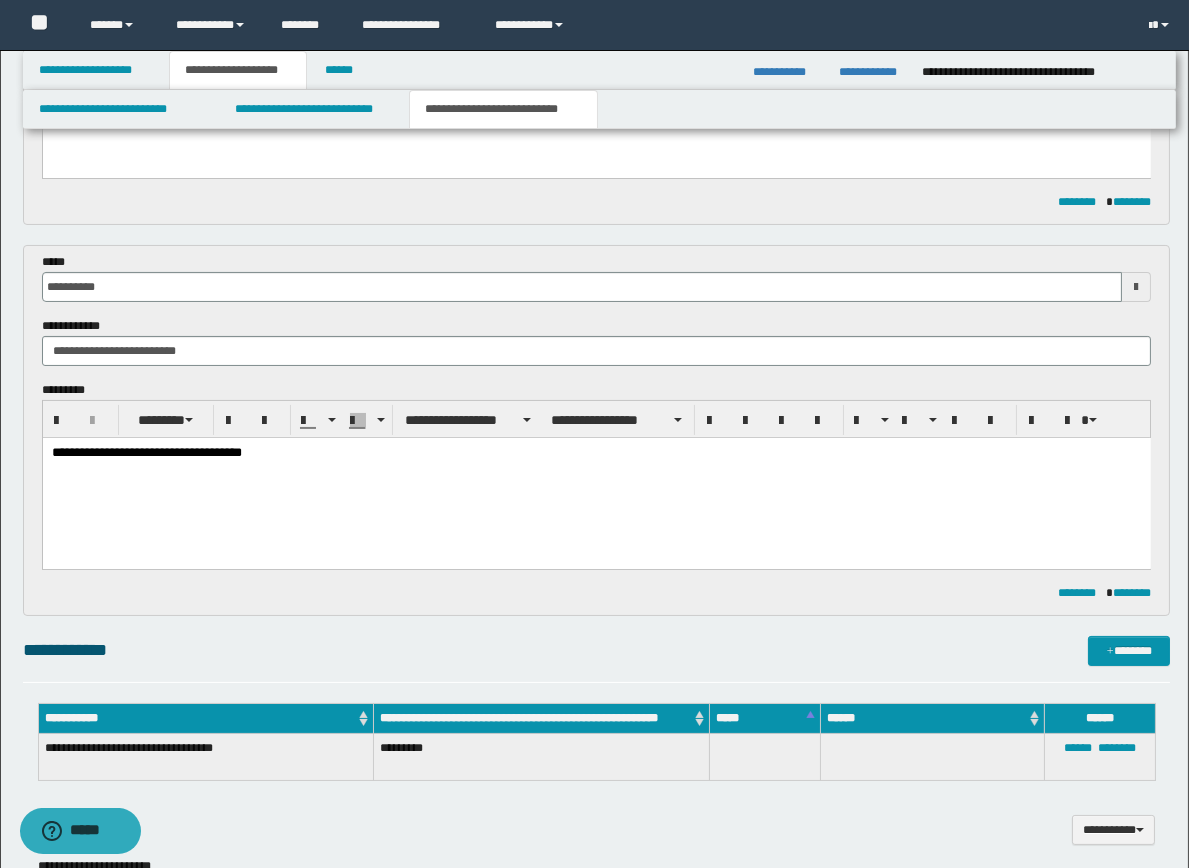 click on "**********" at bounding box center (596, 477) 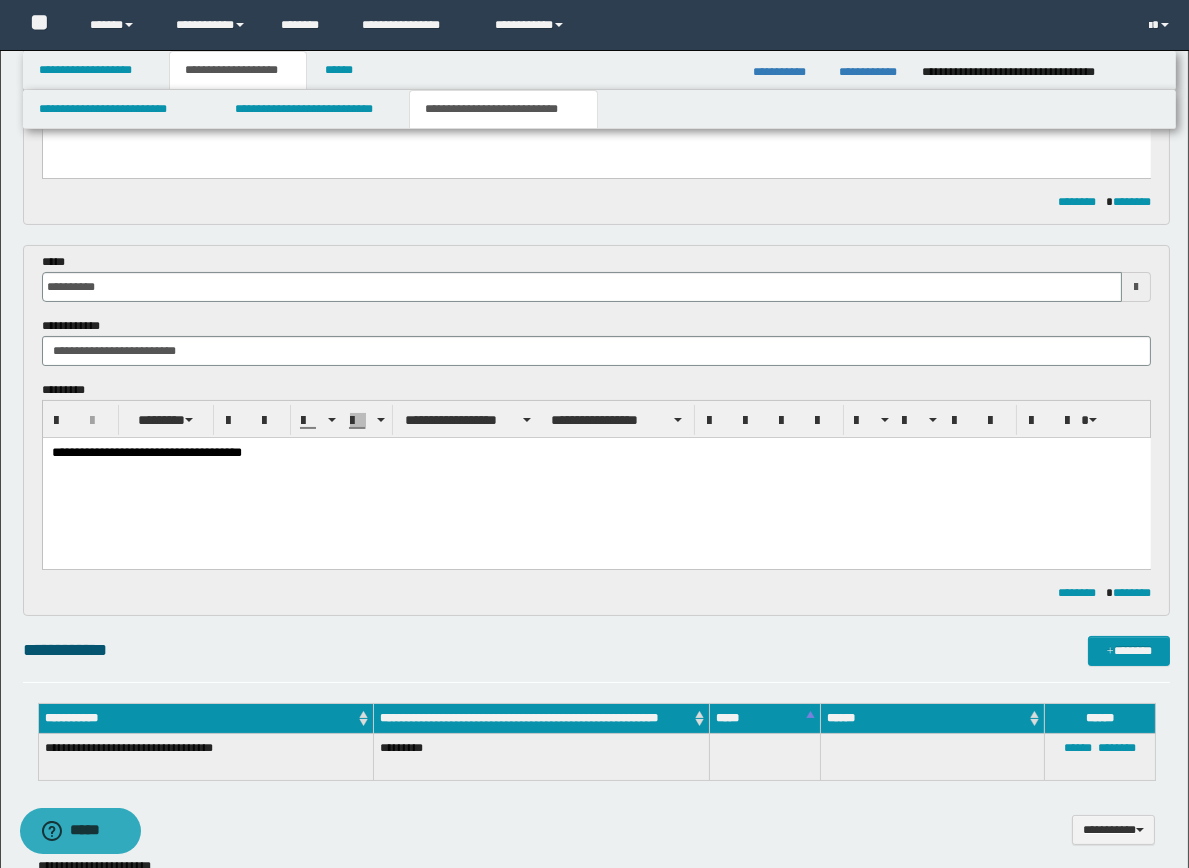 type 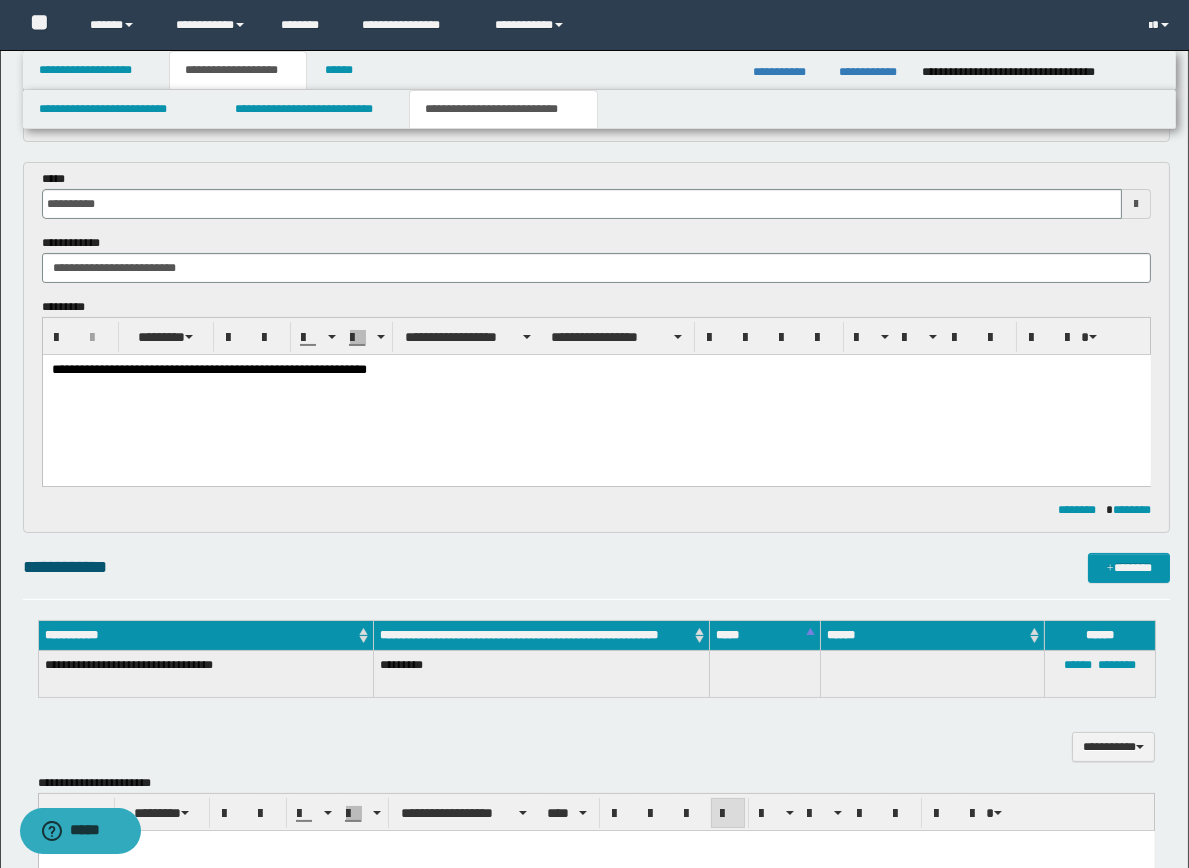 scroll, scrollTop: 495, scrollLeft: 0, axis: vertical 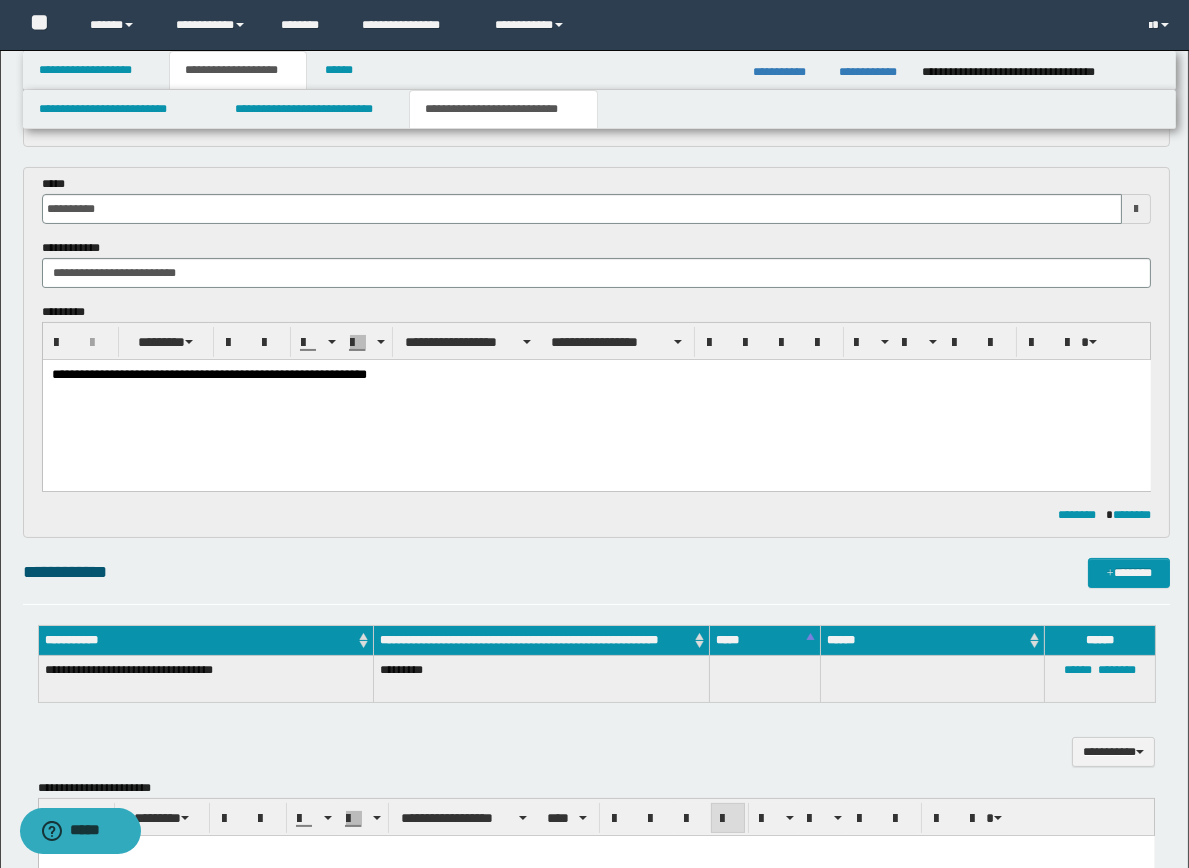 click on "**********" at bounding box center (596, 374) 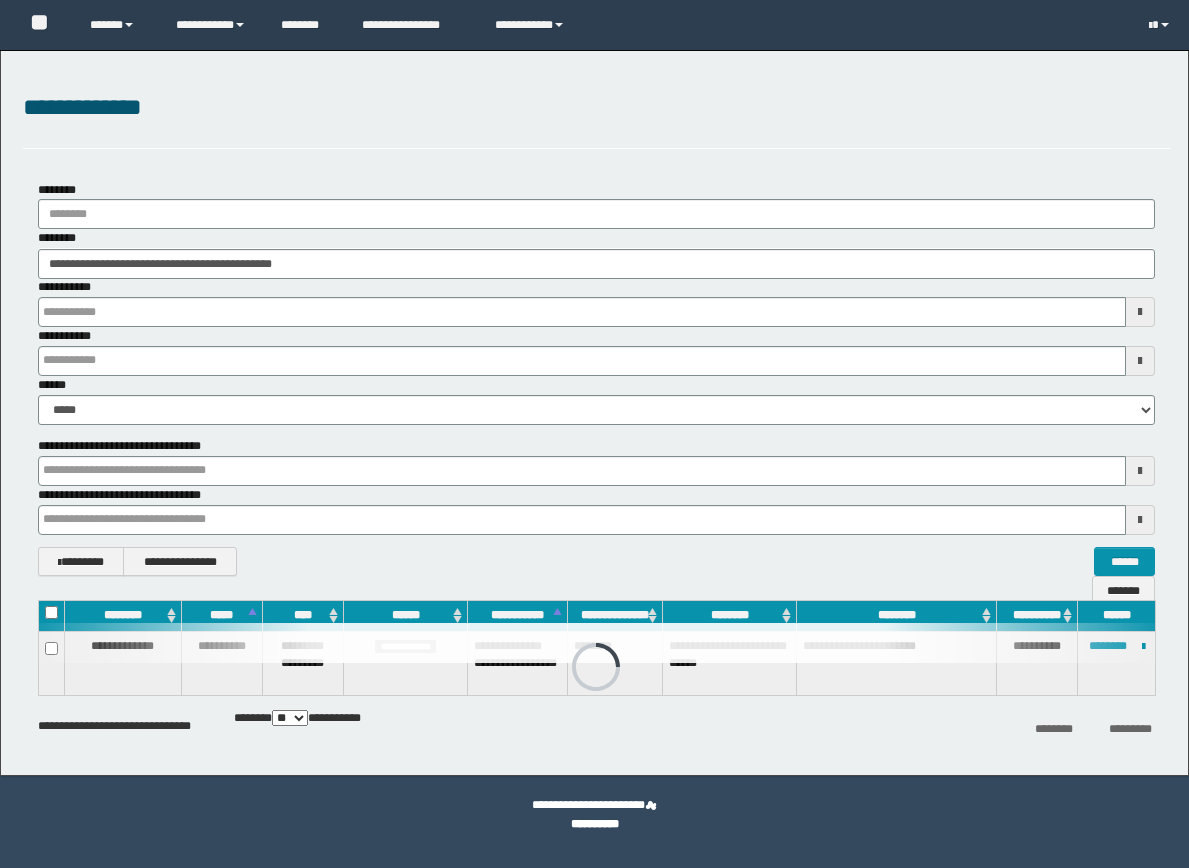 scroll, scrollTop: 0, scrollLeft: 0, axis: both 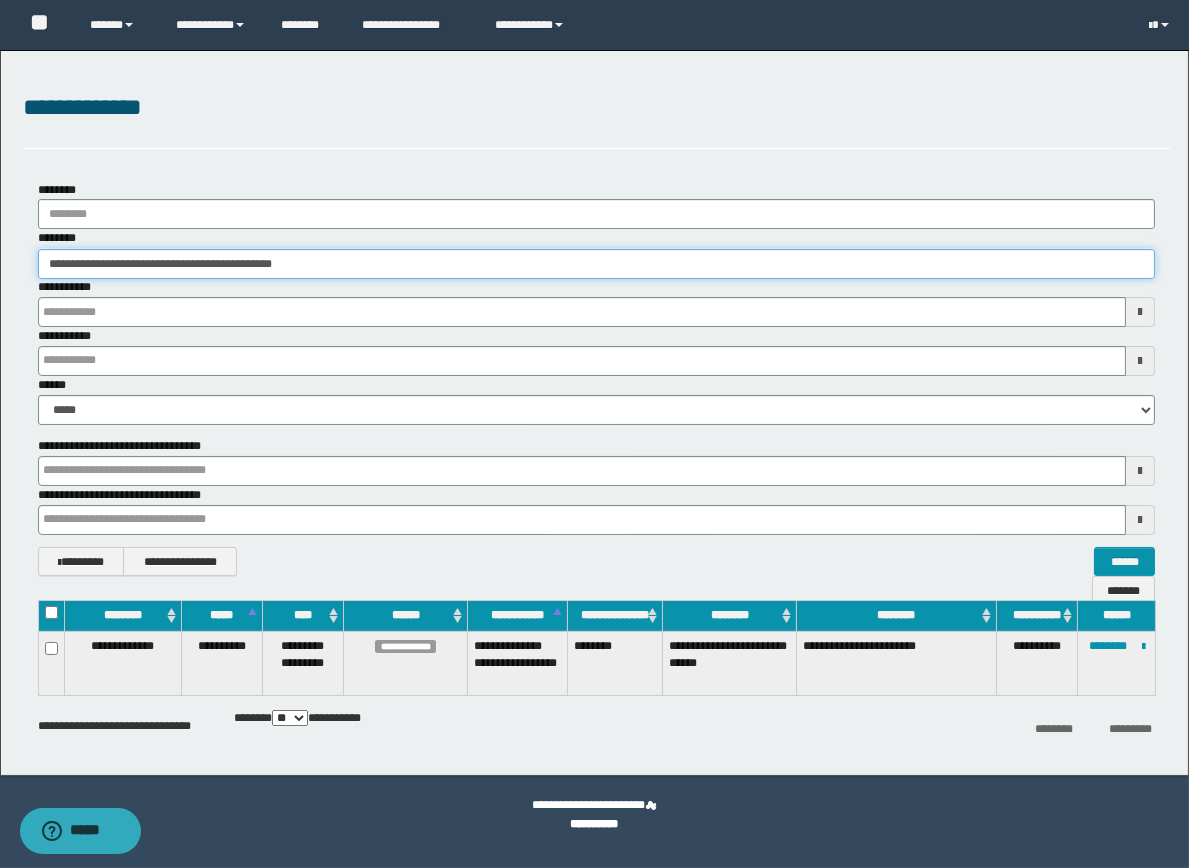 click on "**********" at bounding box center [597, 264] 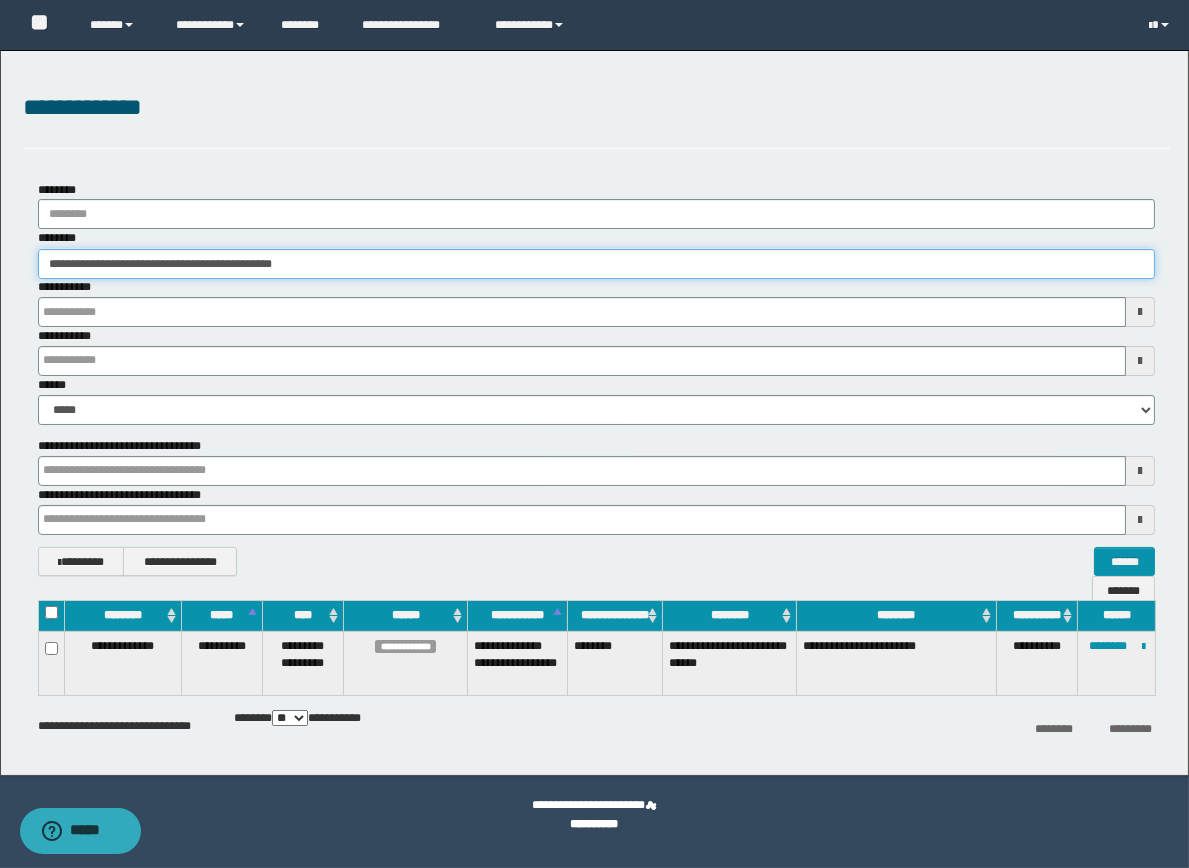 drag, startPoint x: 482, startPoint y: 268, endPoint x: -68, endPoint y: 229, distance: 551.381 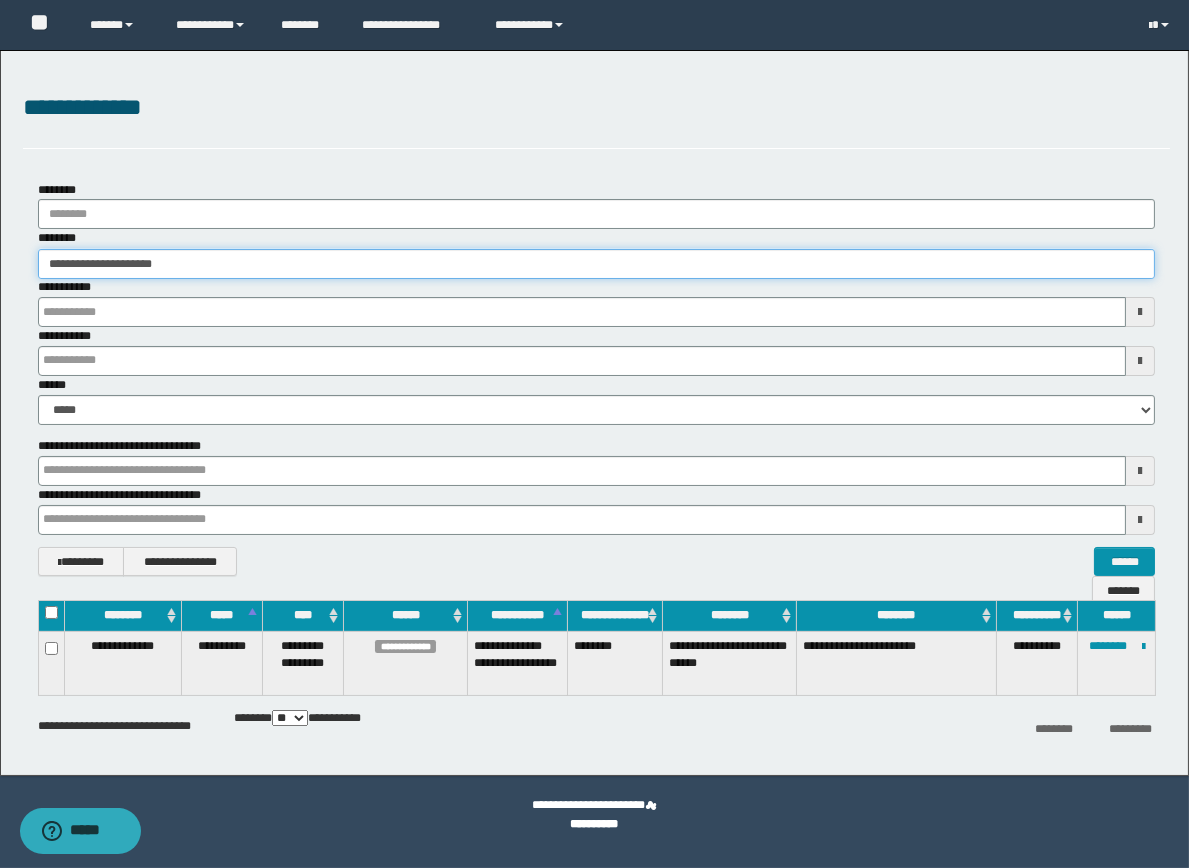 drag, startPoint x: 253, startPoint y: 267, endPoint x: -97, endPoint y: 229, distance: 352.05682 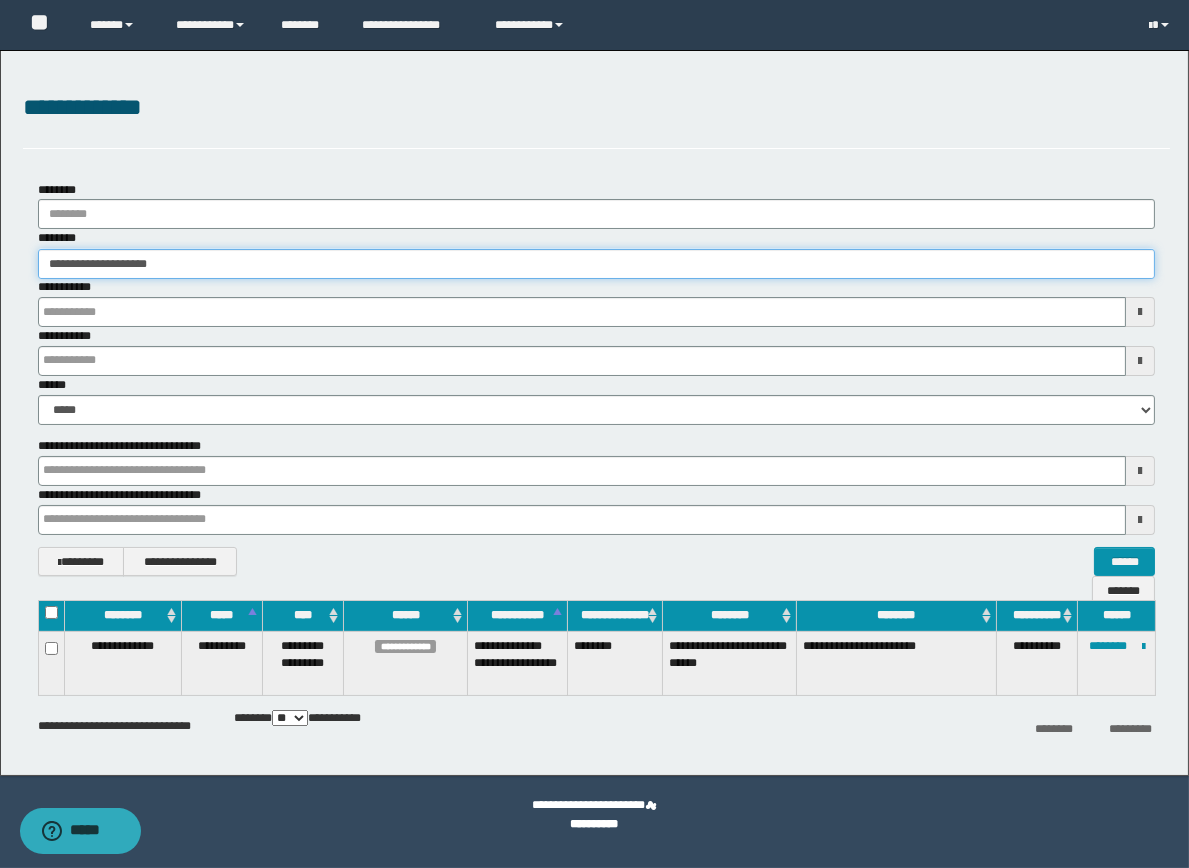 type on "**********" 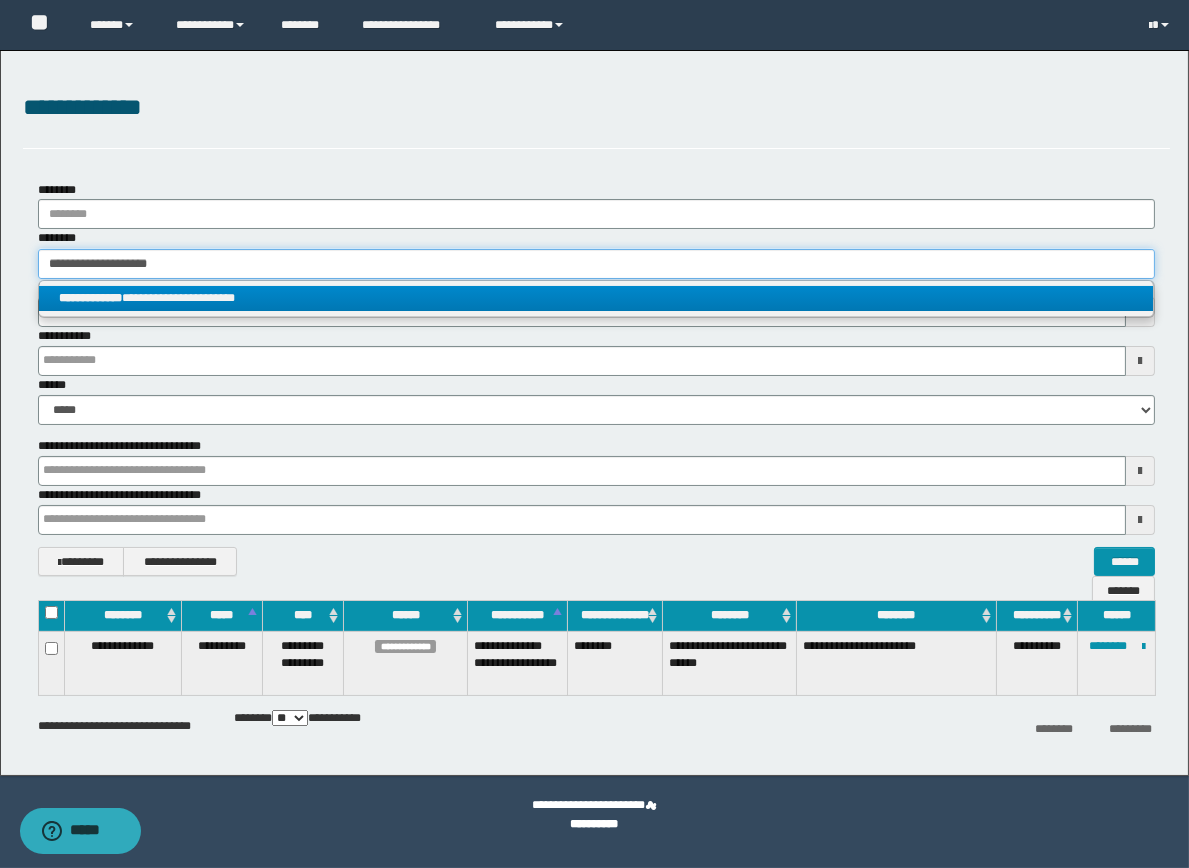 type on "**********" 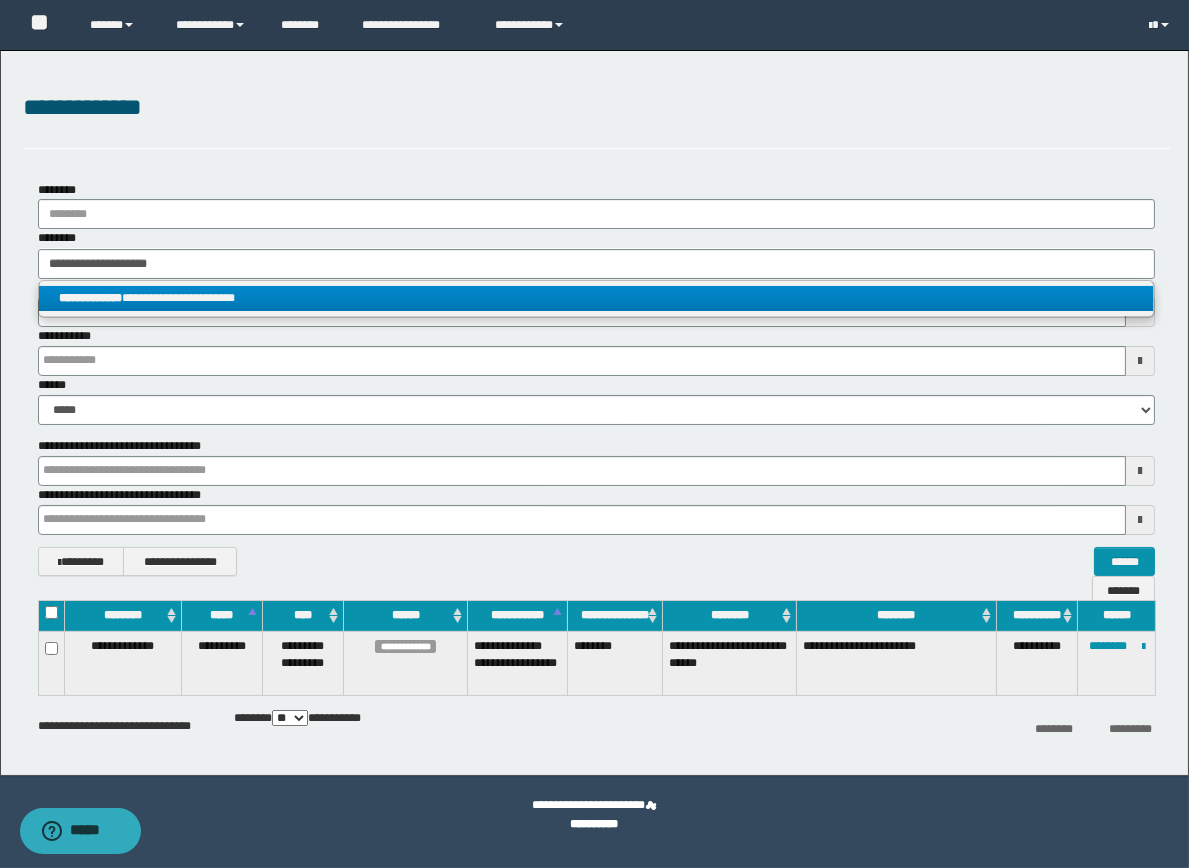 click on "**********" at bounding box center [596, 298] 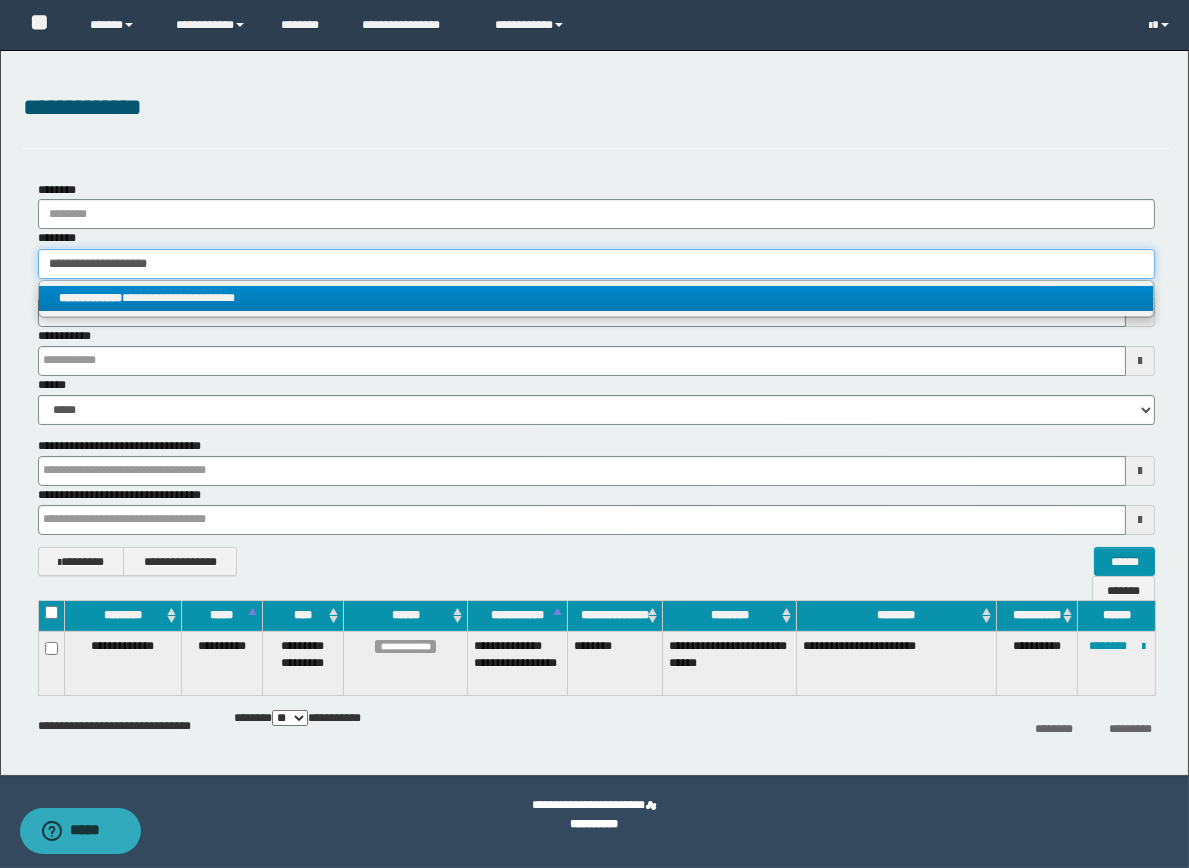 type 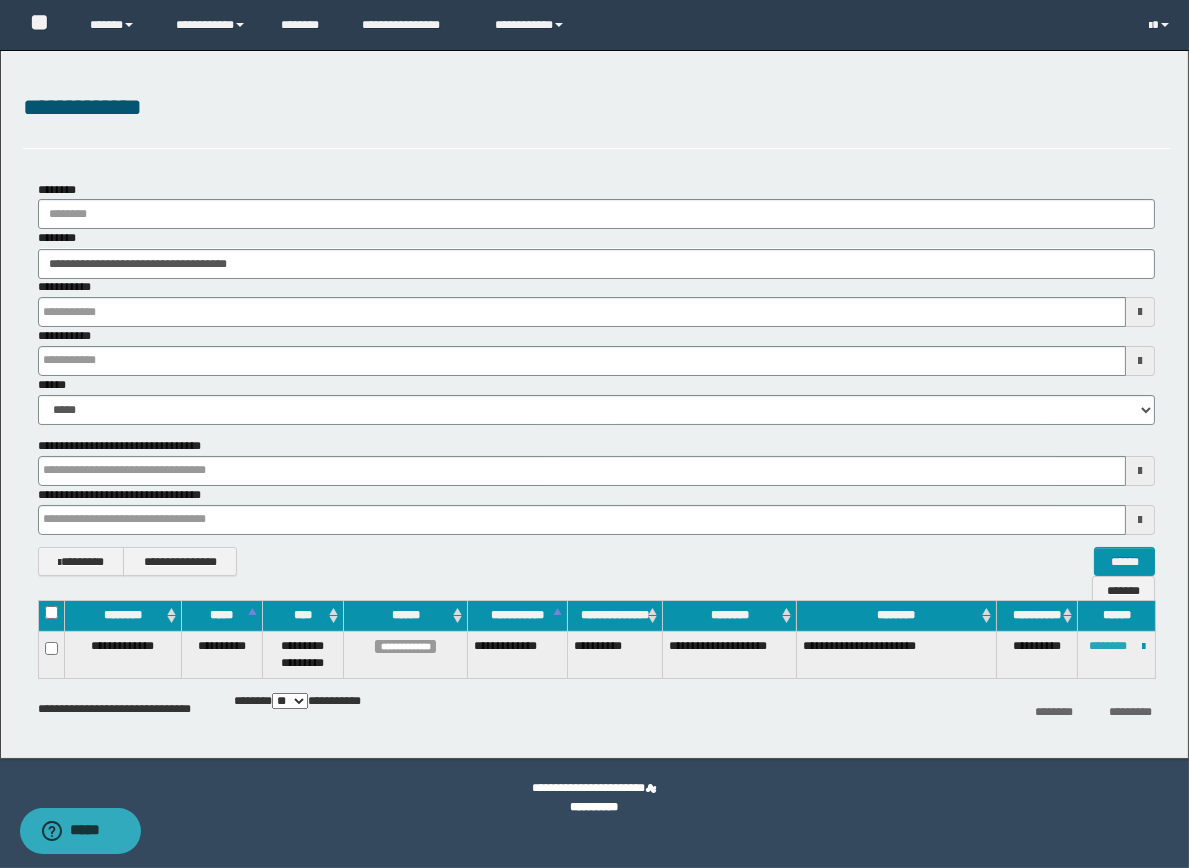 click on "********" at bounding box center [1108, 646] 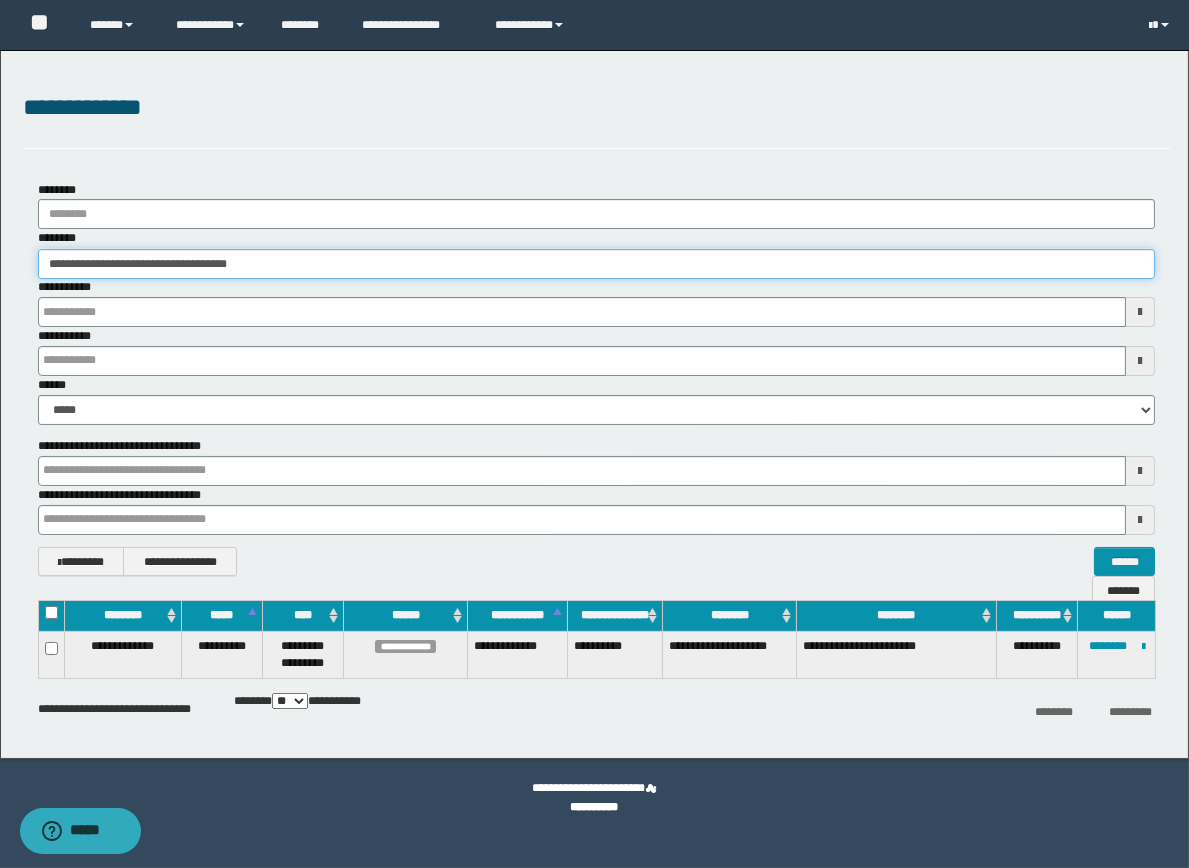 drag, startPoint x: 362, startPoint y: 270, endPoint x: 52, endPoint y: 255, distance: 310.3627 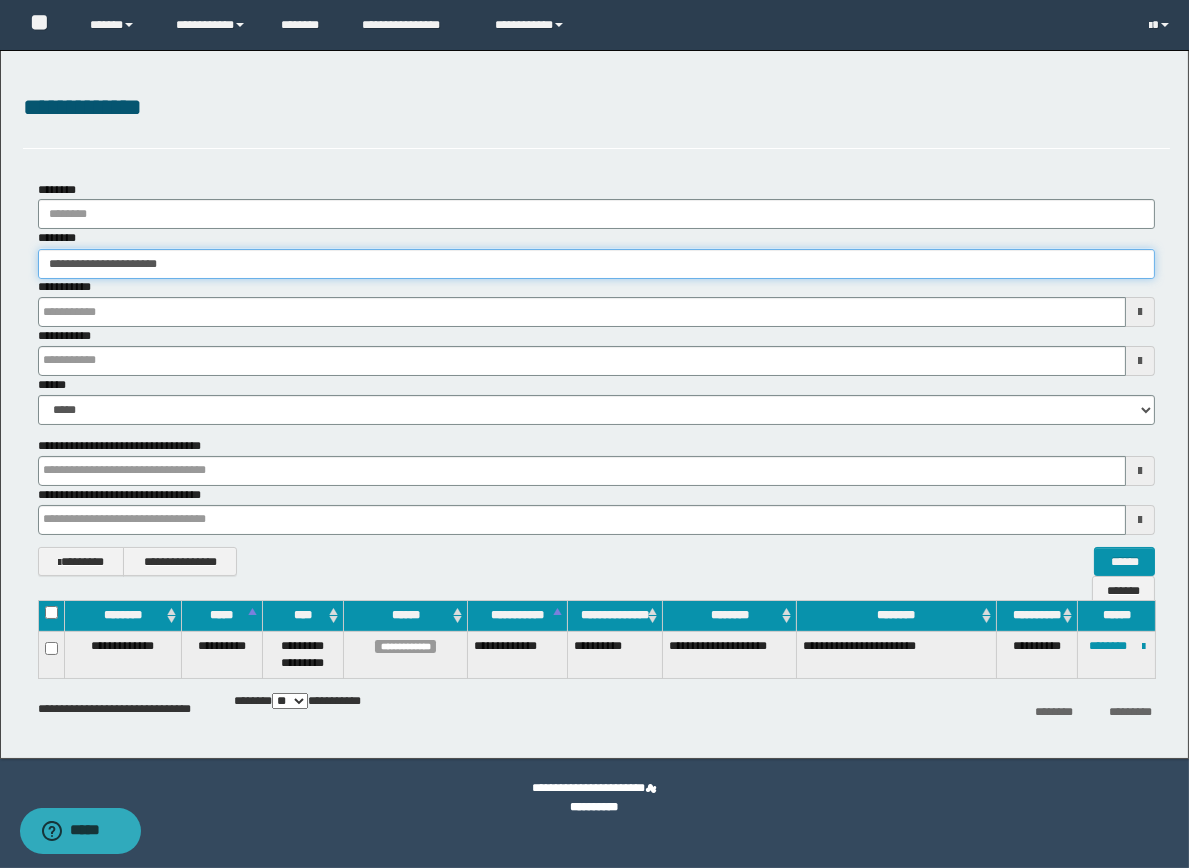 type on "**********" 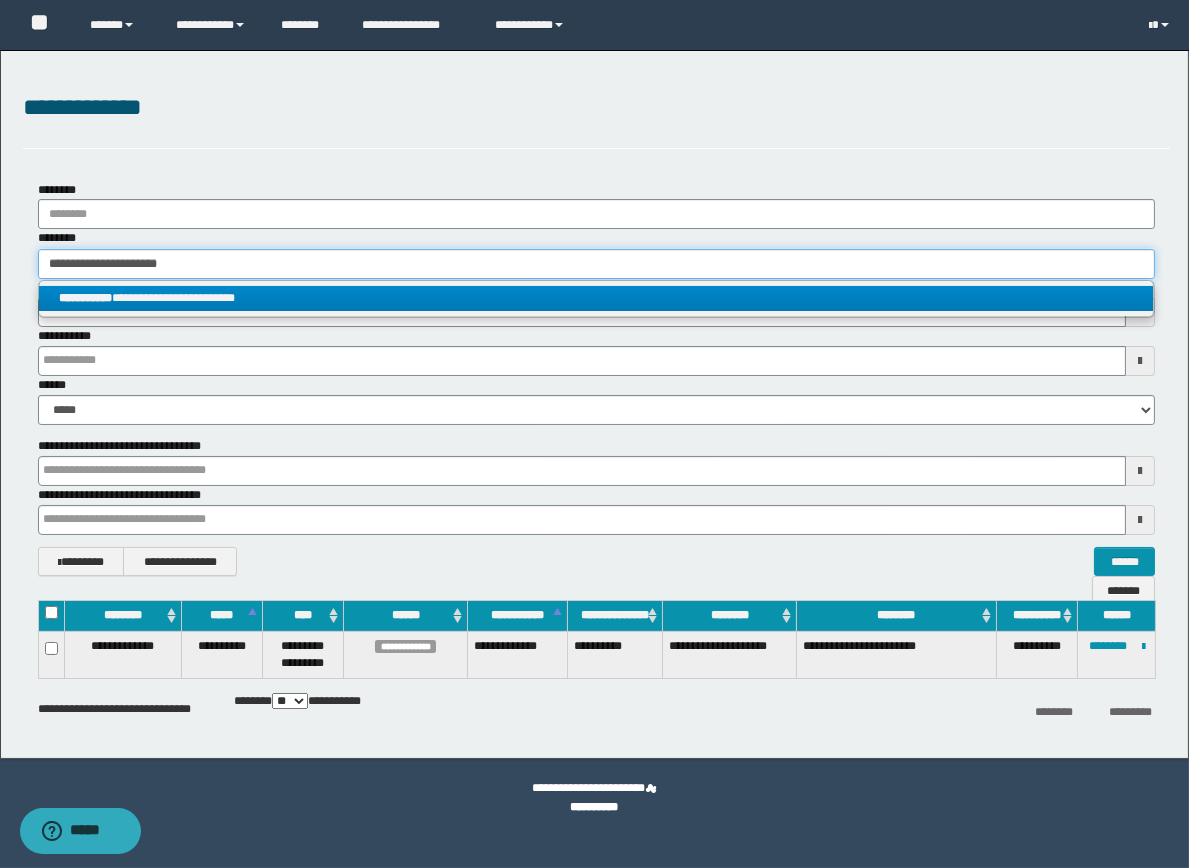 type on "**********" 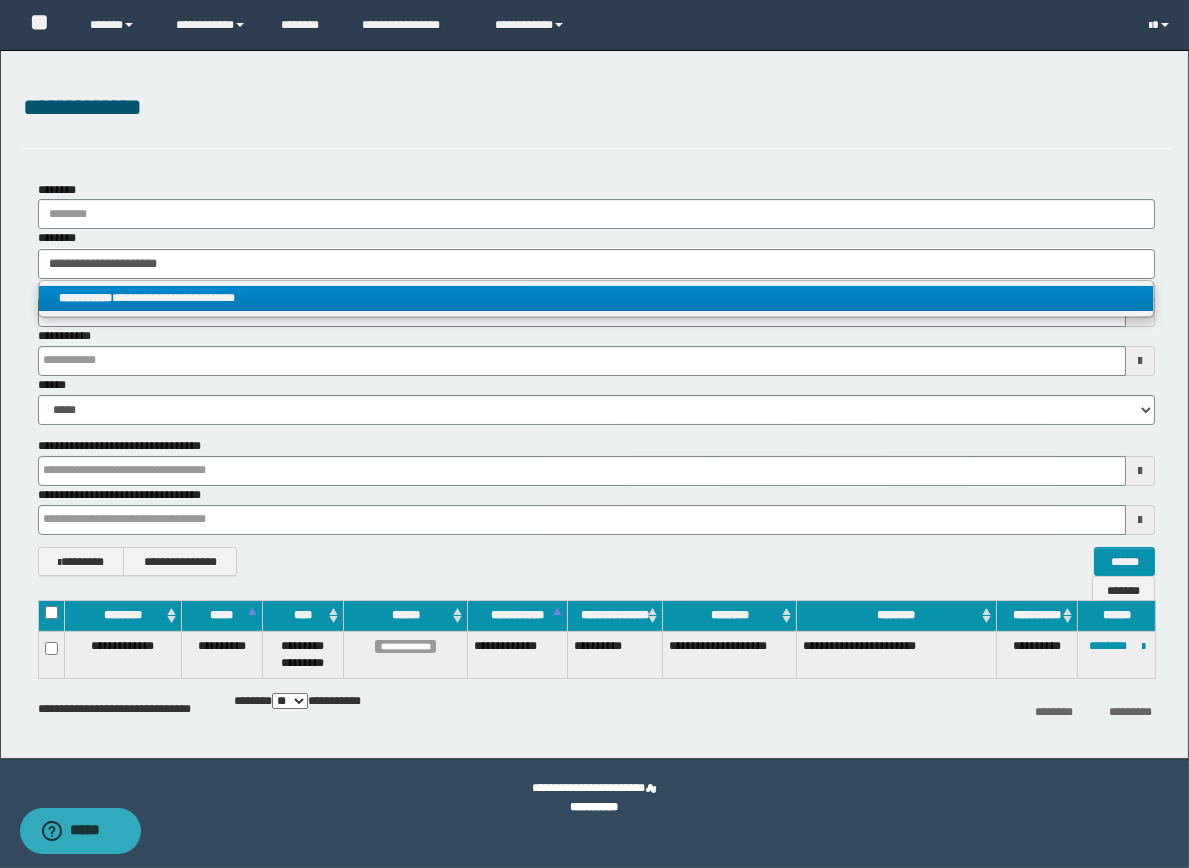 click on "**********" at bounding box center (596, 298) 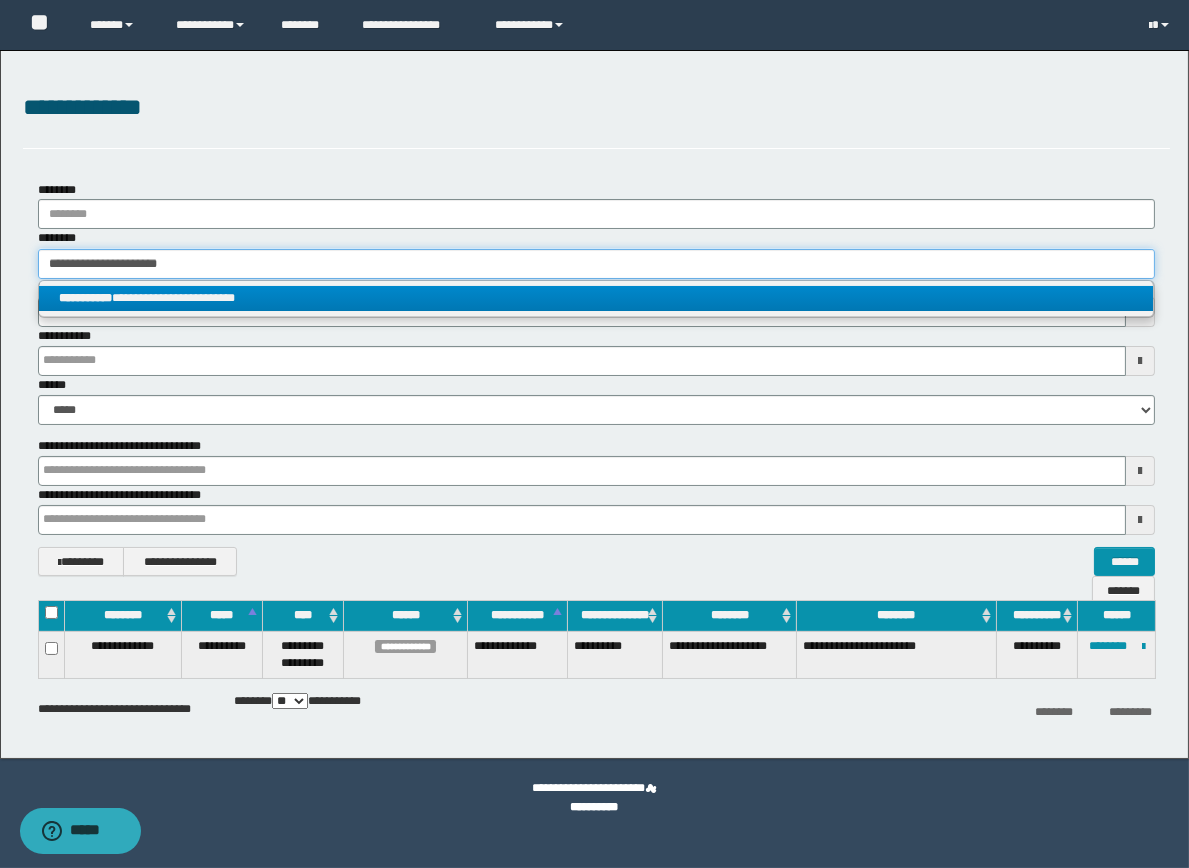 type 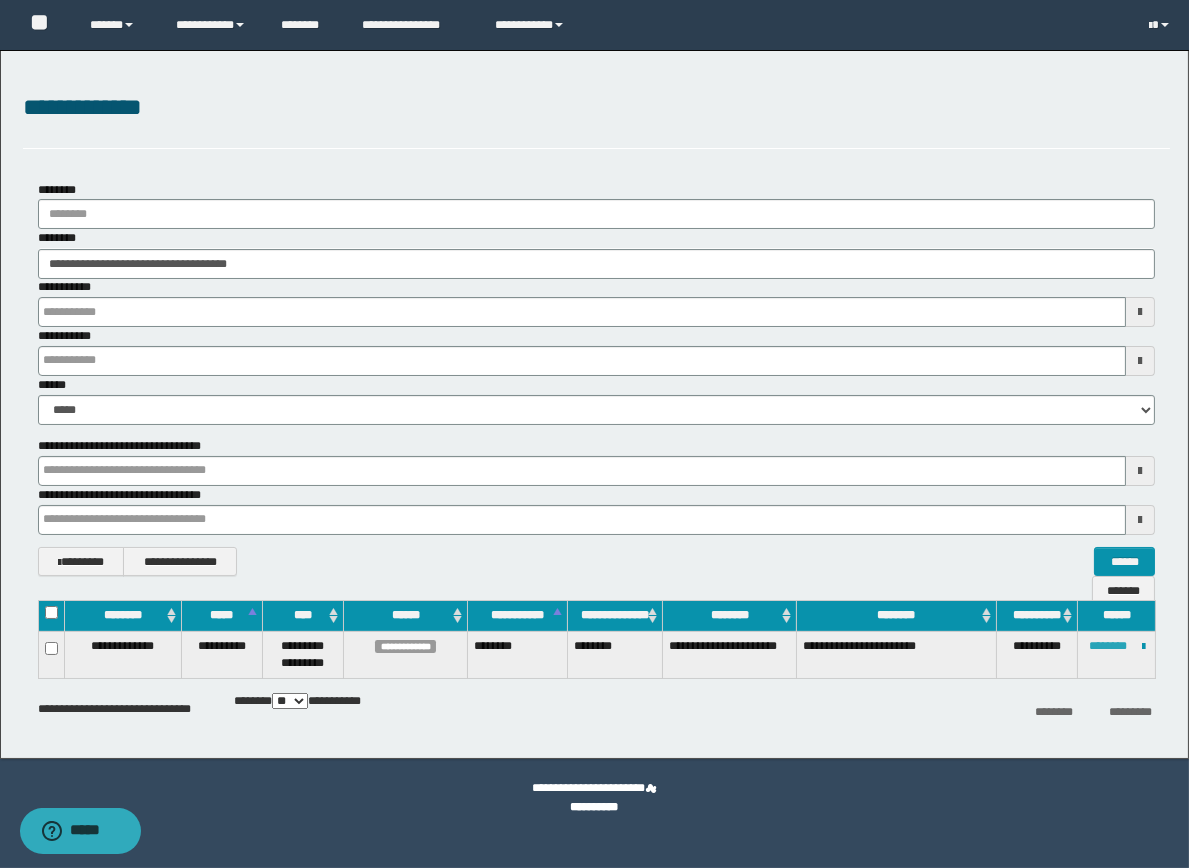 click on "********" at bounding box center (1108, 646) 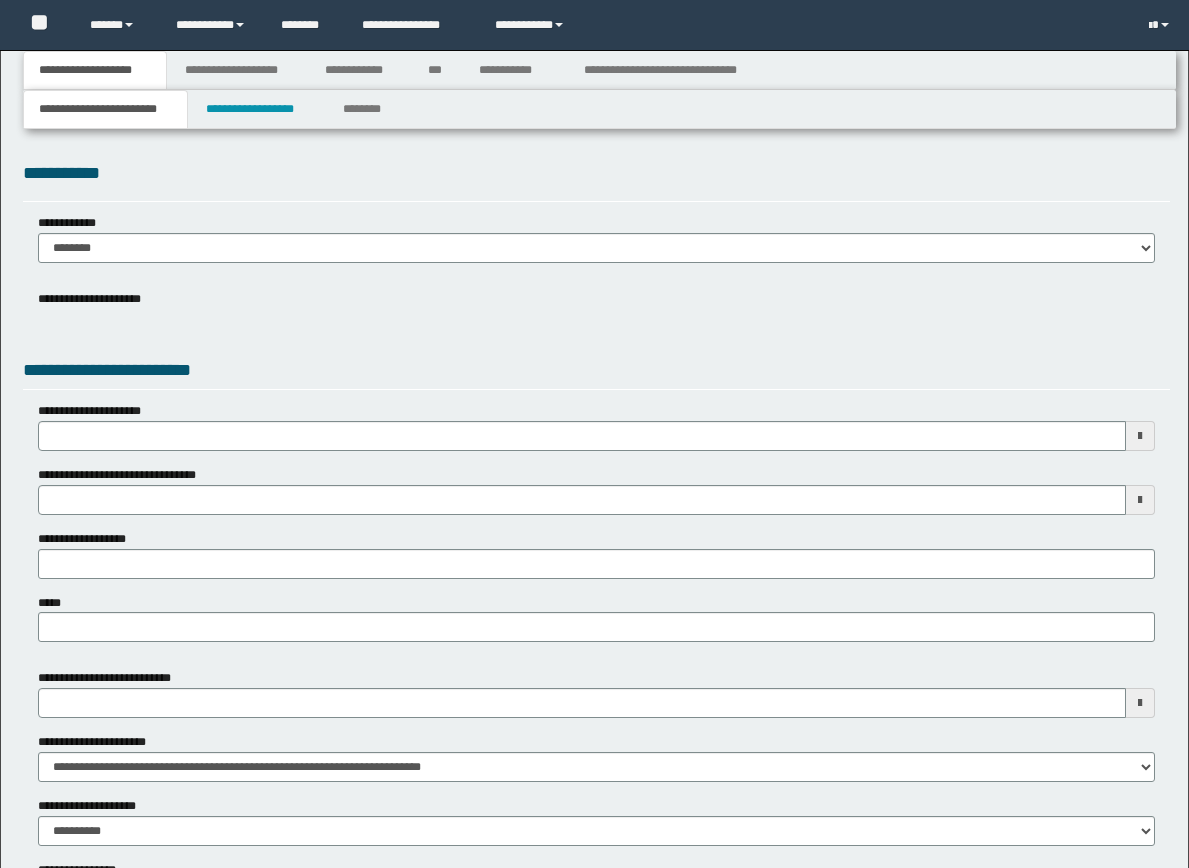 scroll, scrollTop: 0, scrollLeft: 0, axis: both 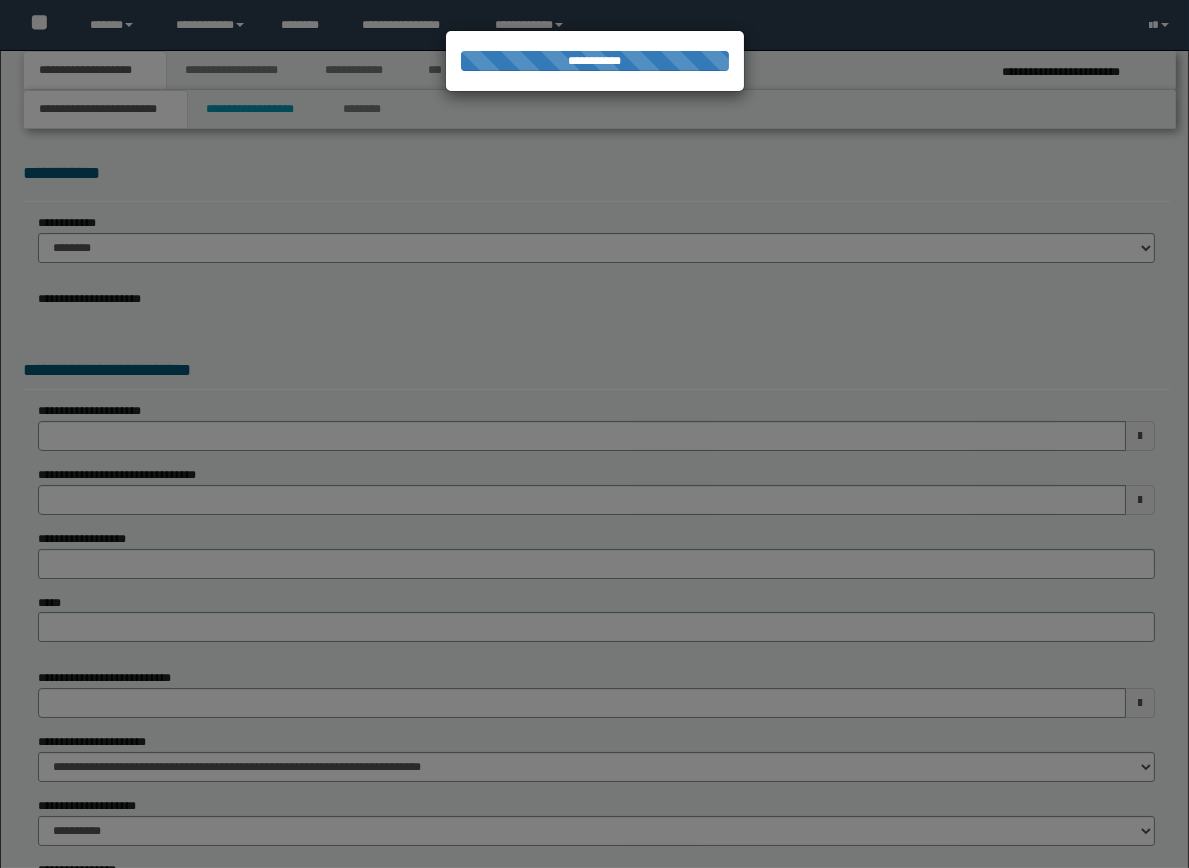 select on "*" 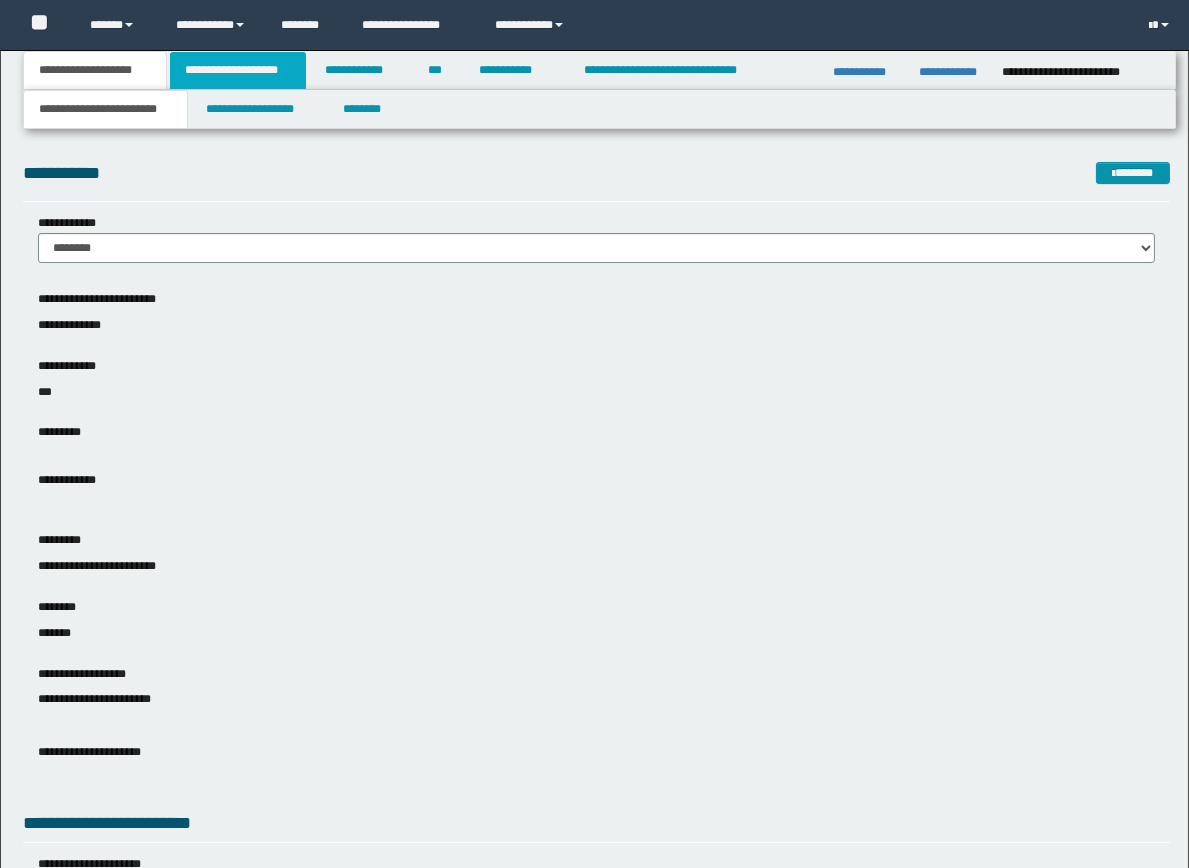 scroll, scrollTop: 0, scrollLeft: 0, axis: both 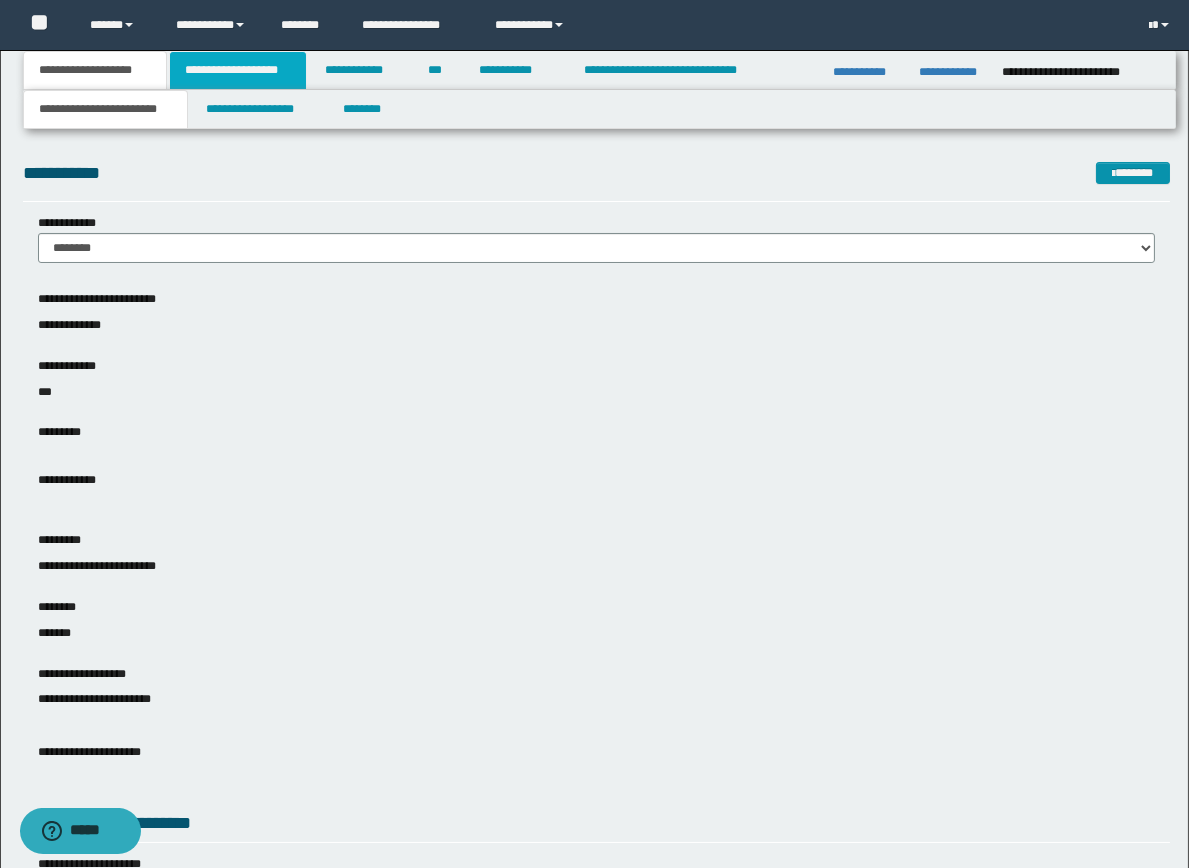 click on "**********" at bounding box center (238, 70) 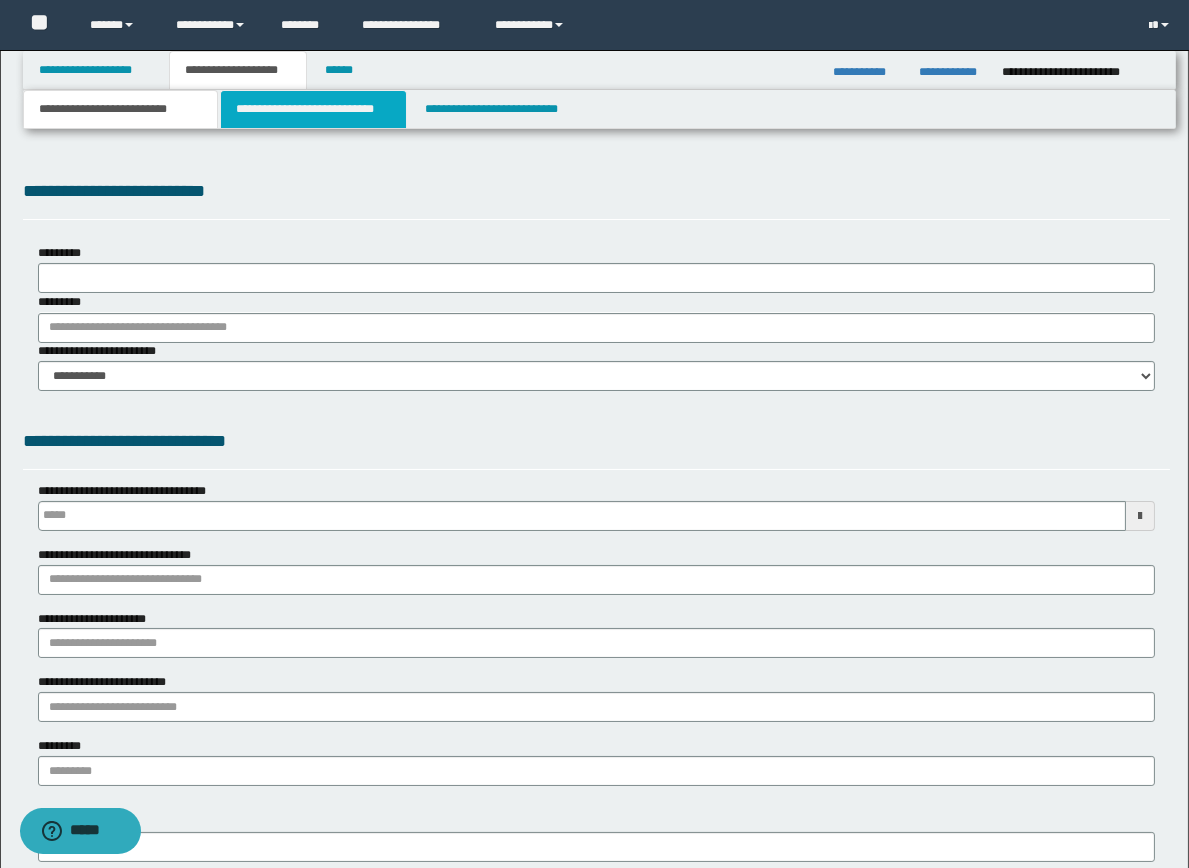 scroll, scrollTop: 0, scrollLeft: 0, axis: both 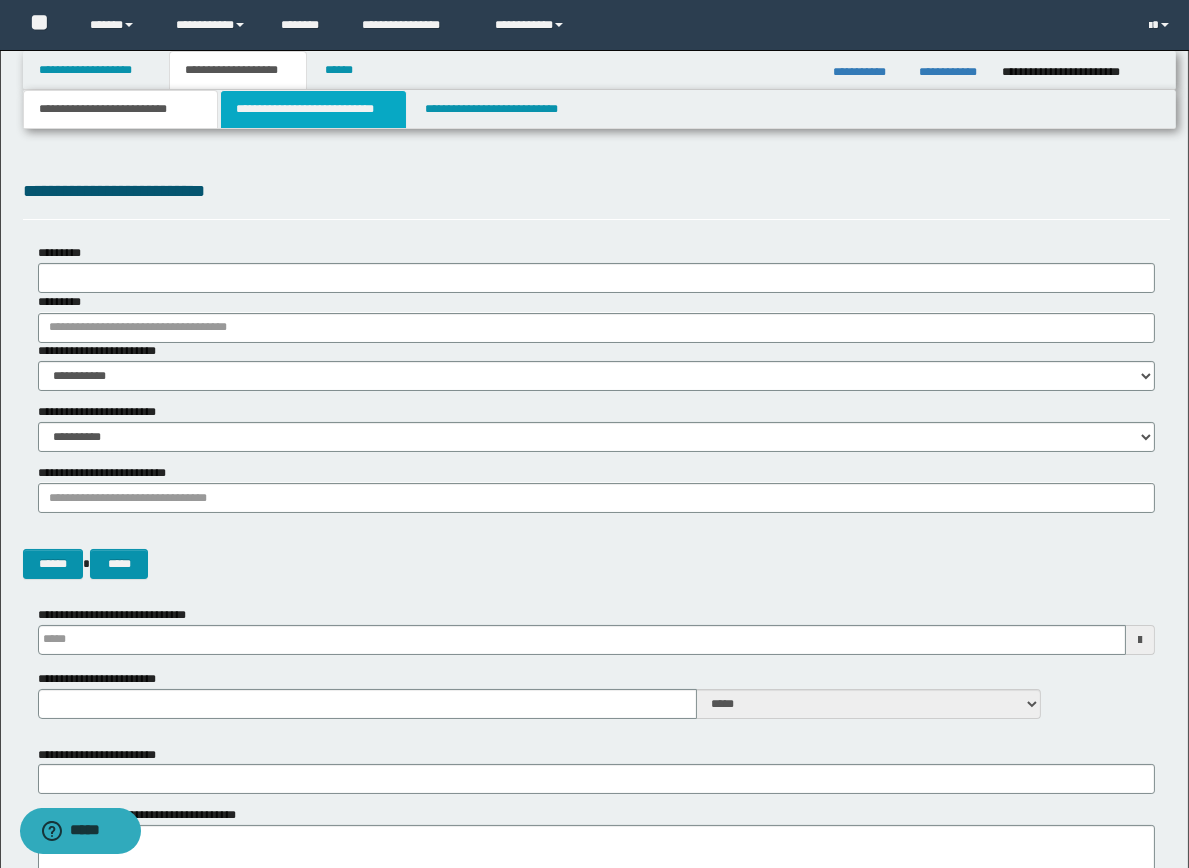 click on "**********" at bounding box center [313, 109] 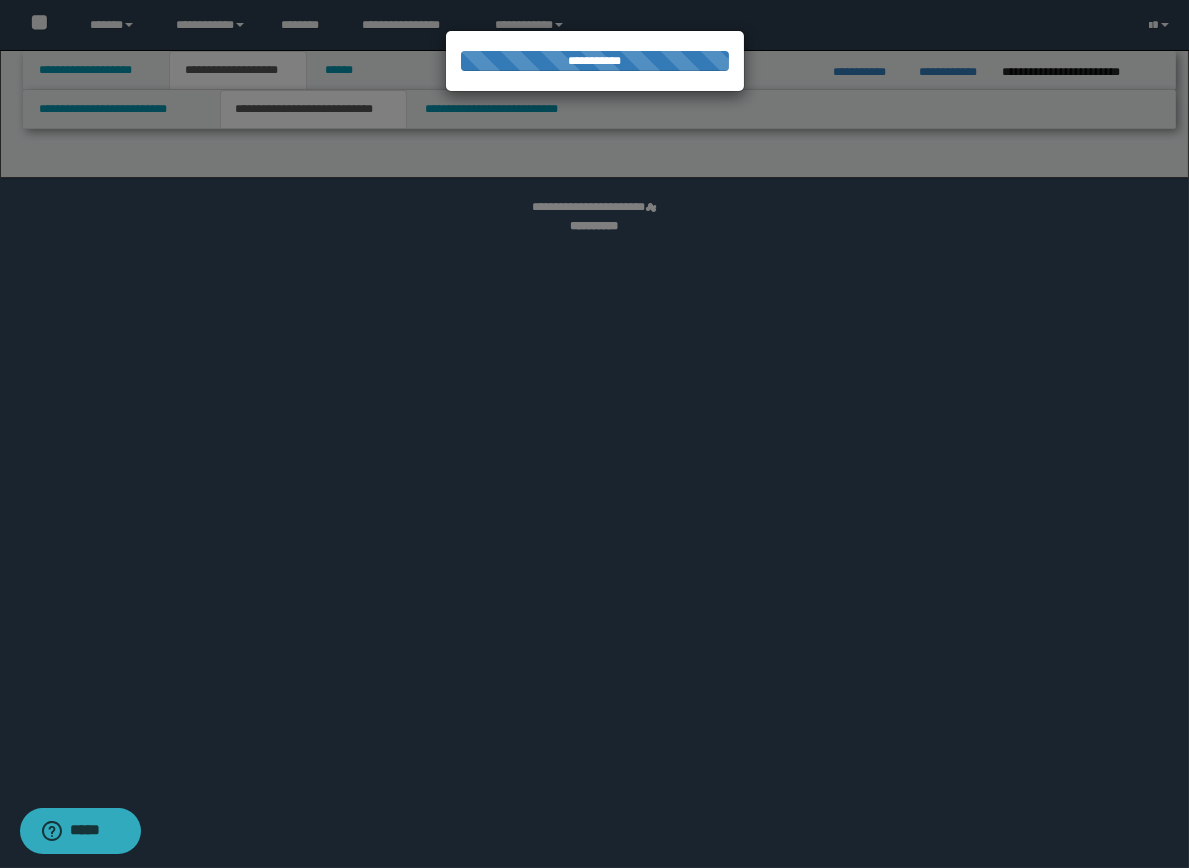 select on "*" 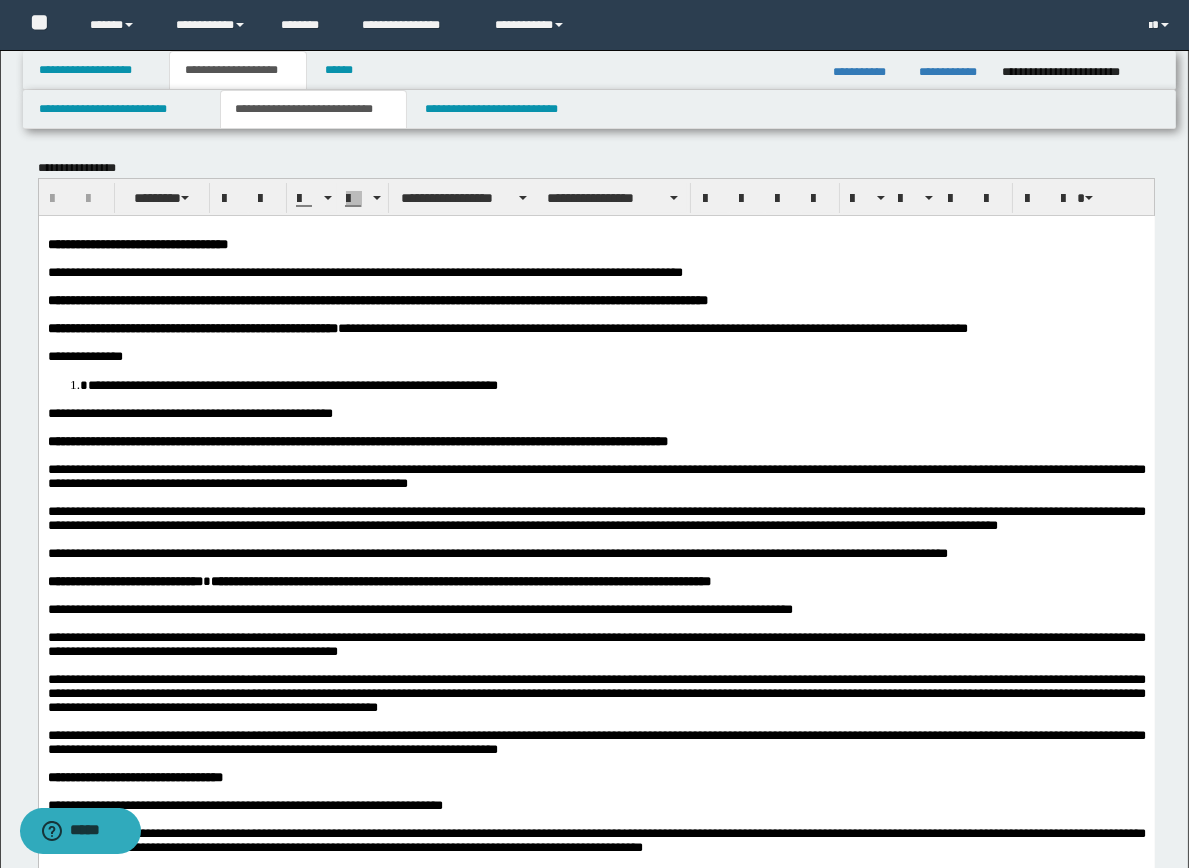 scroll, scrollTop: 0, scrollLeft: 0, axis: both 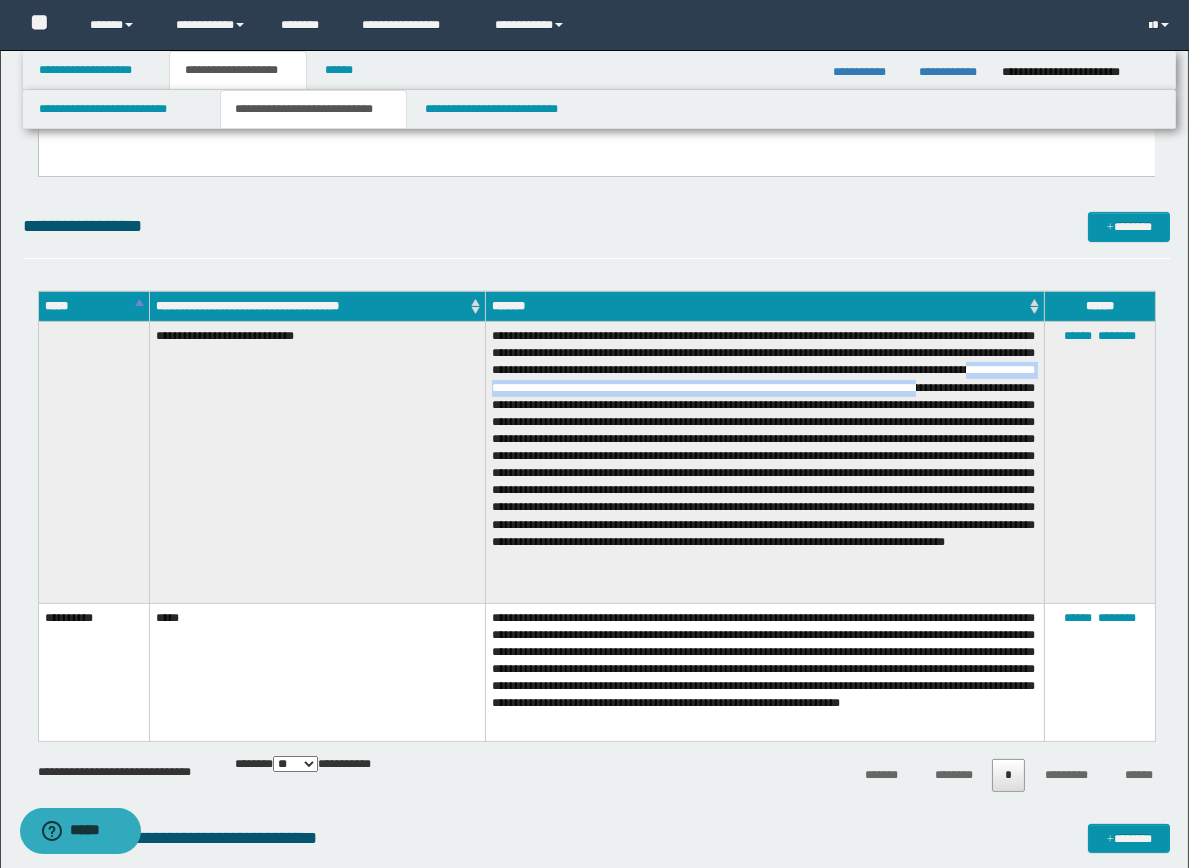 drag, startPoint x: 806, startPoint y: 387, endPoint x: 854, endPoint y: 406, distance: 51.62364 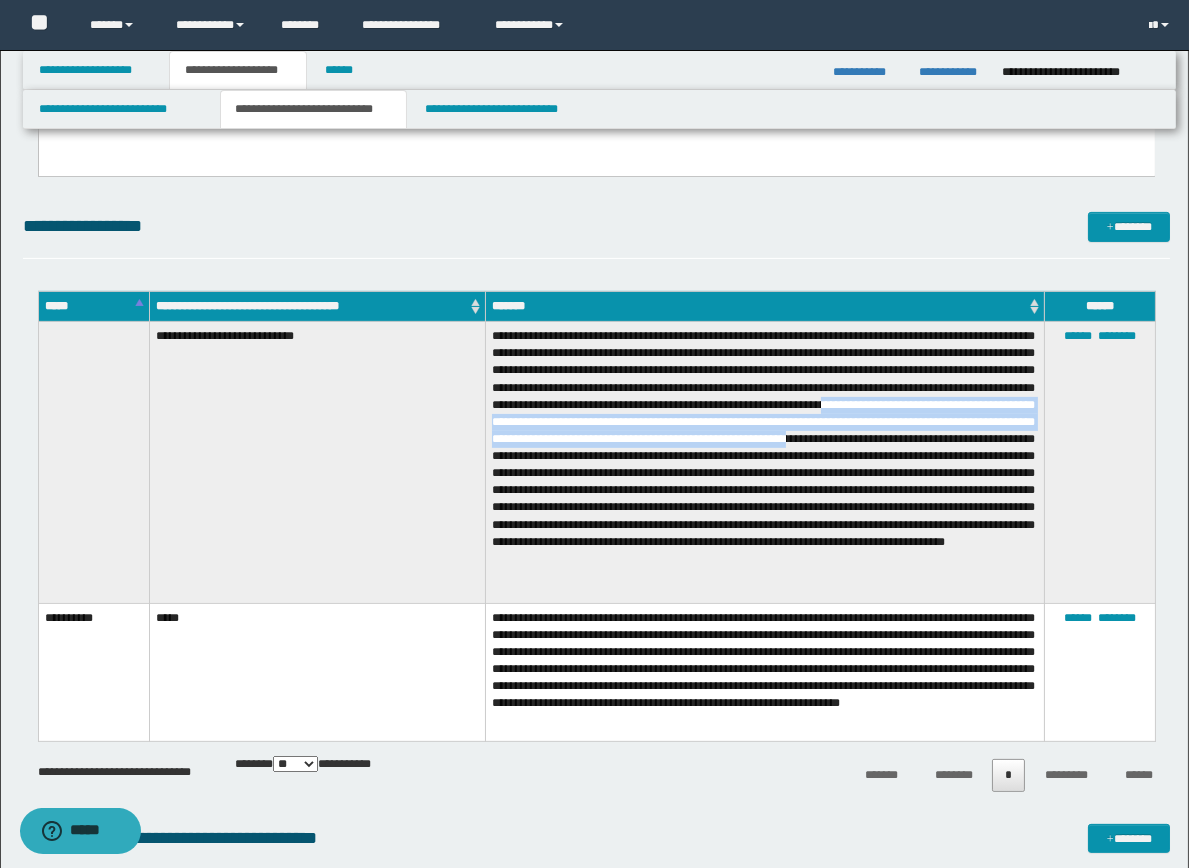 drag, startPoint x: 853, startPoint y: 424, endPoint x: 996, endPoint y: 461, distance: 147.70917 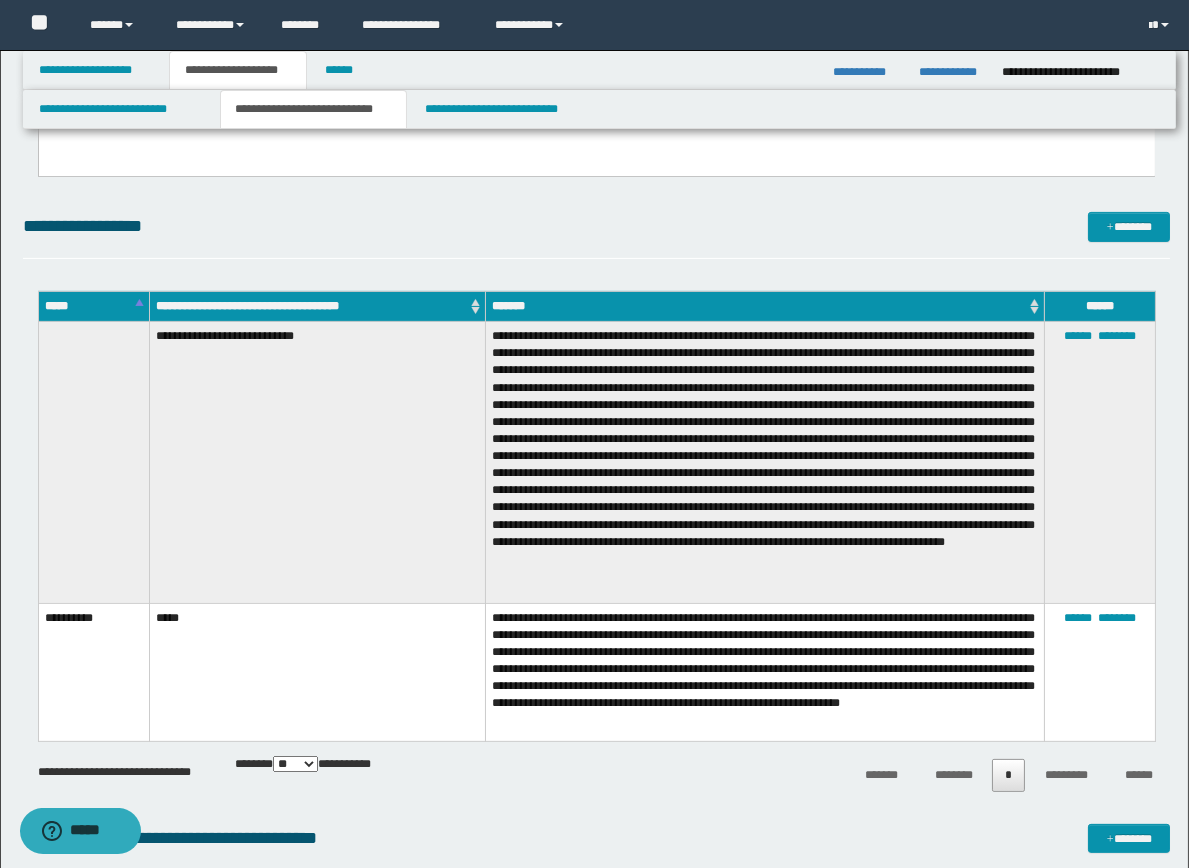 click at bounding box center [764, 463] 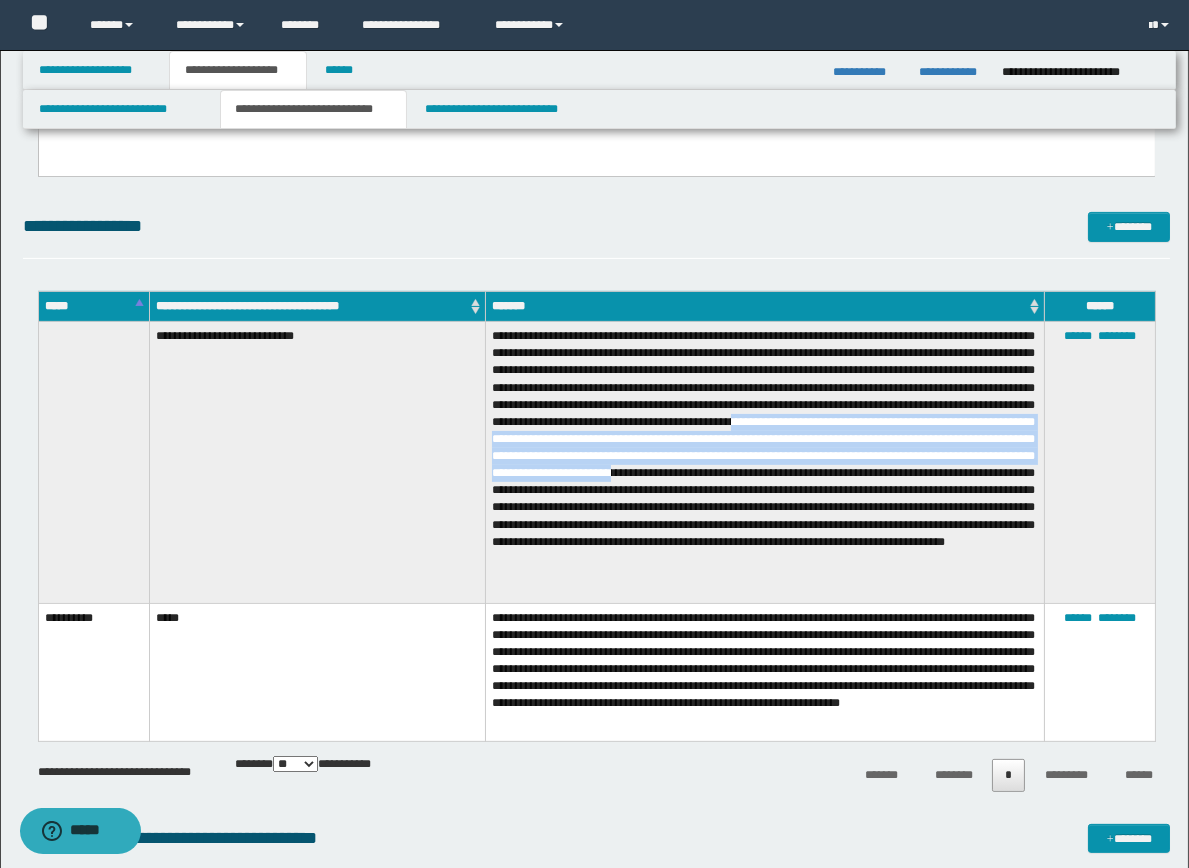 drag, startPoint x: 833, startPoint y: 439, endPoint x: 952, endPoint y: 486, distance: 127.9453 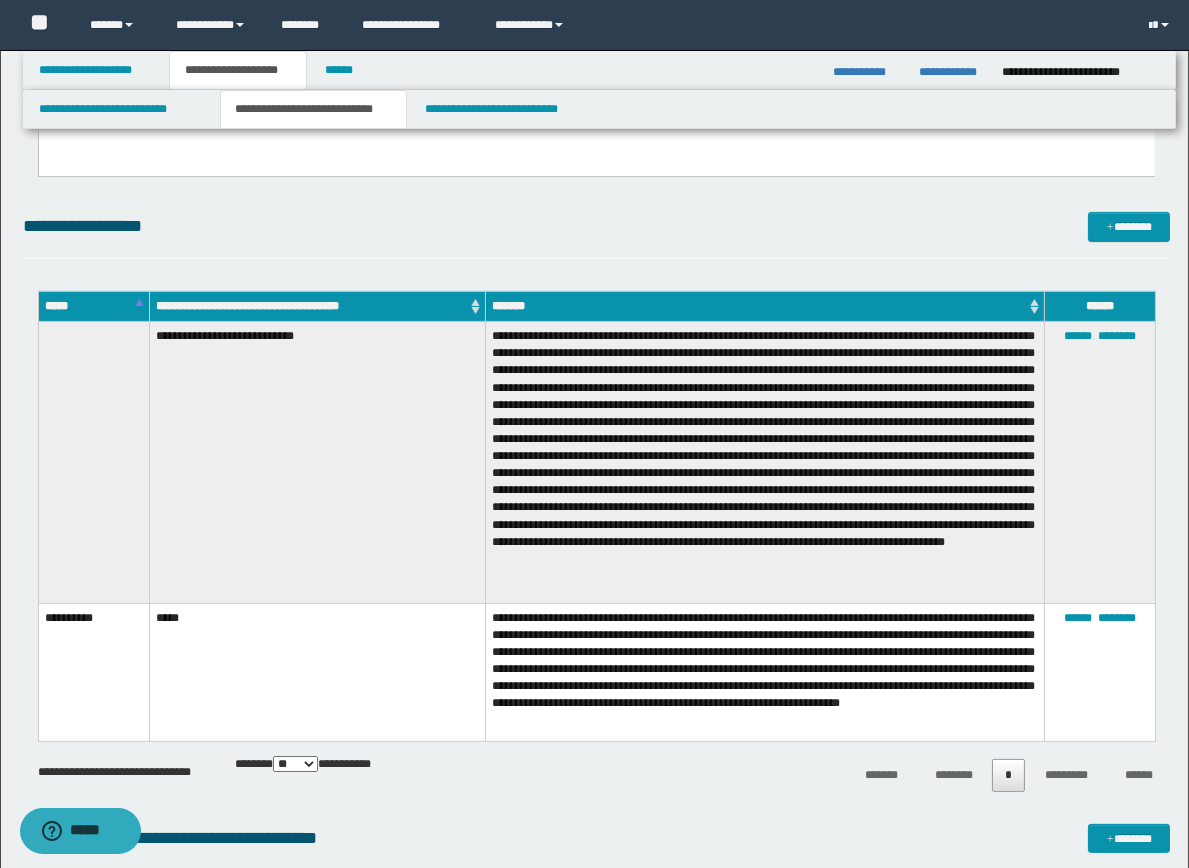 drag, startPoint x: 568, startPoint y: 634, endPoint x: 526, endPoint y: 633, distance: 42.0119 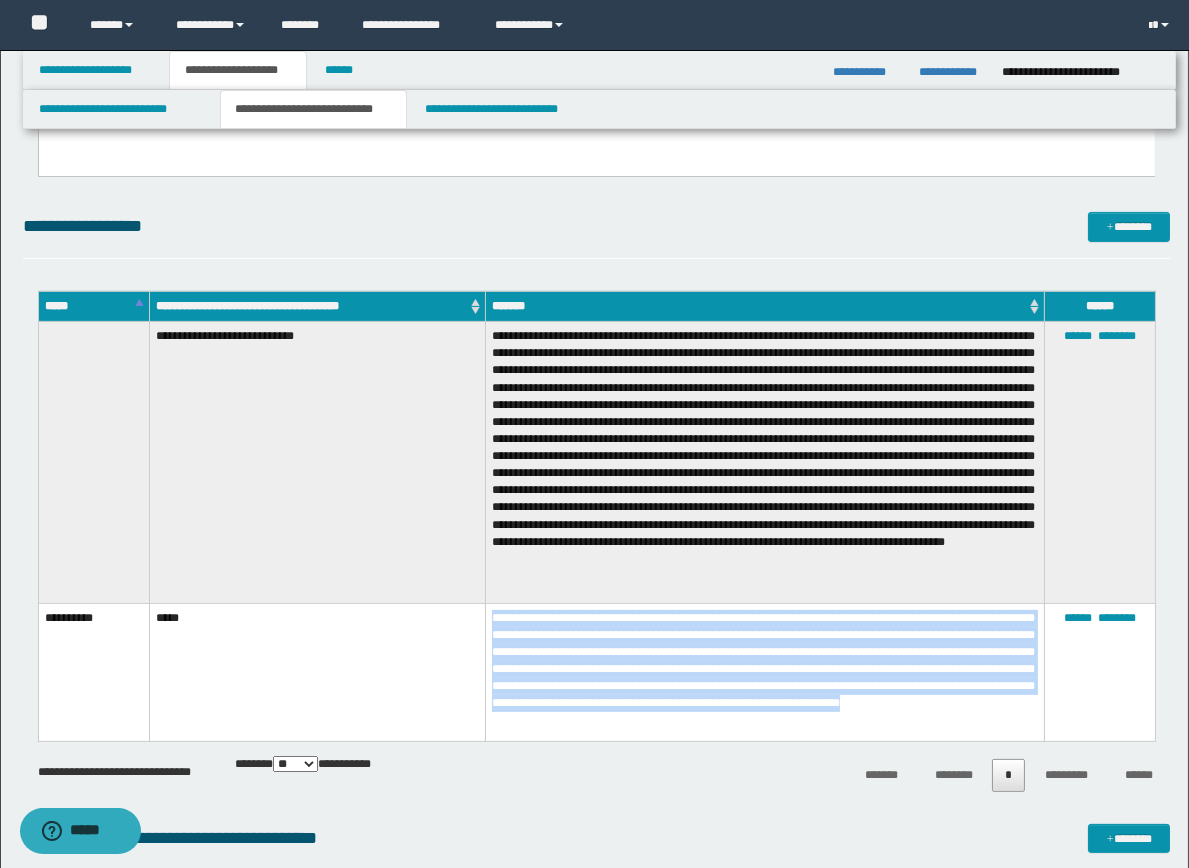drag, startPoint x: 493, startPoint y: 622, endPoint x: 888, endPoint y: 724, distance: 407.9571 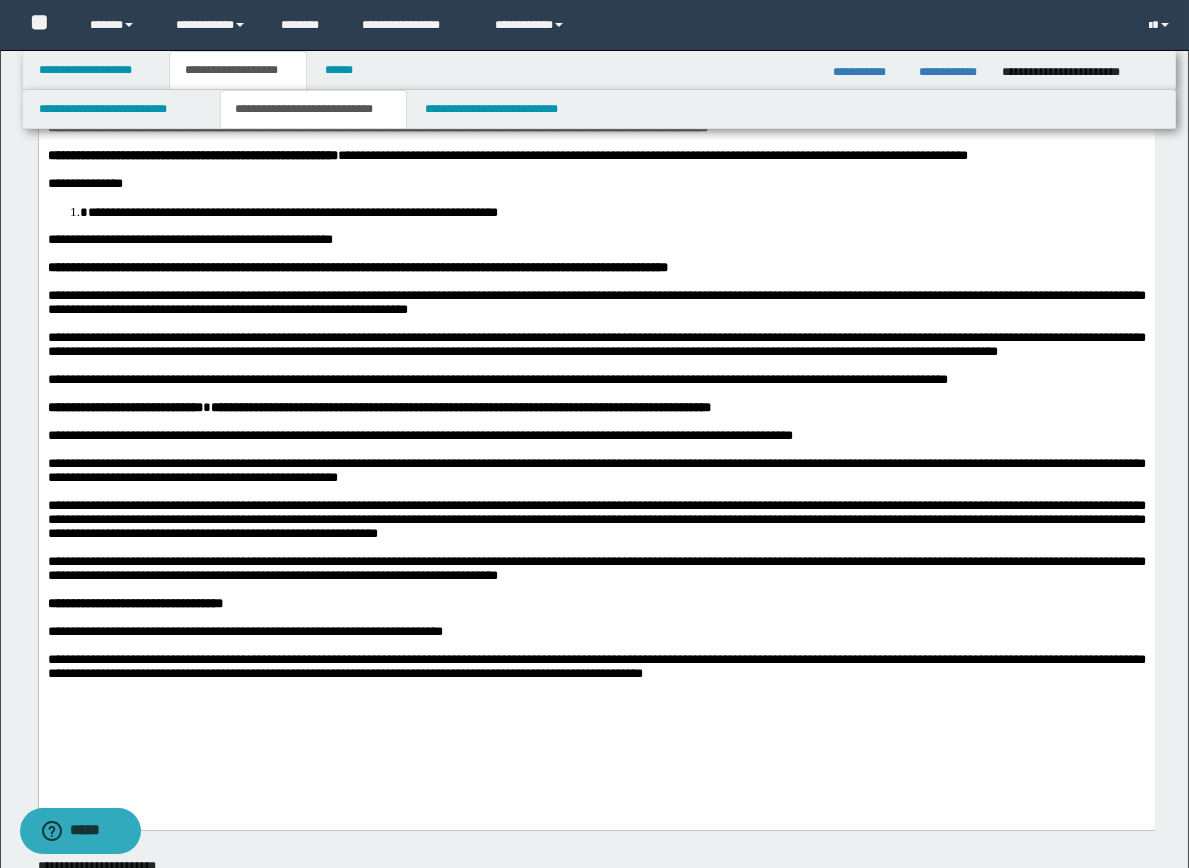 scroll, scrollTop: 186, scrollLeft: 0, axis: vertical 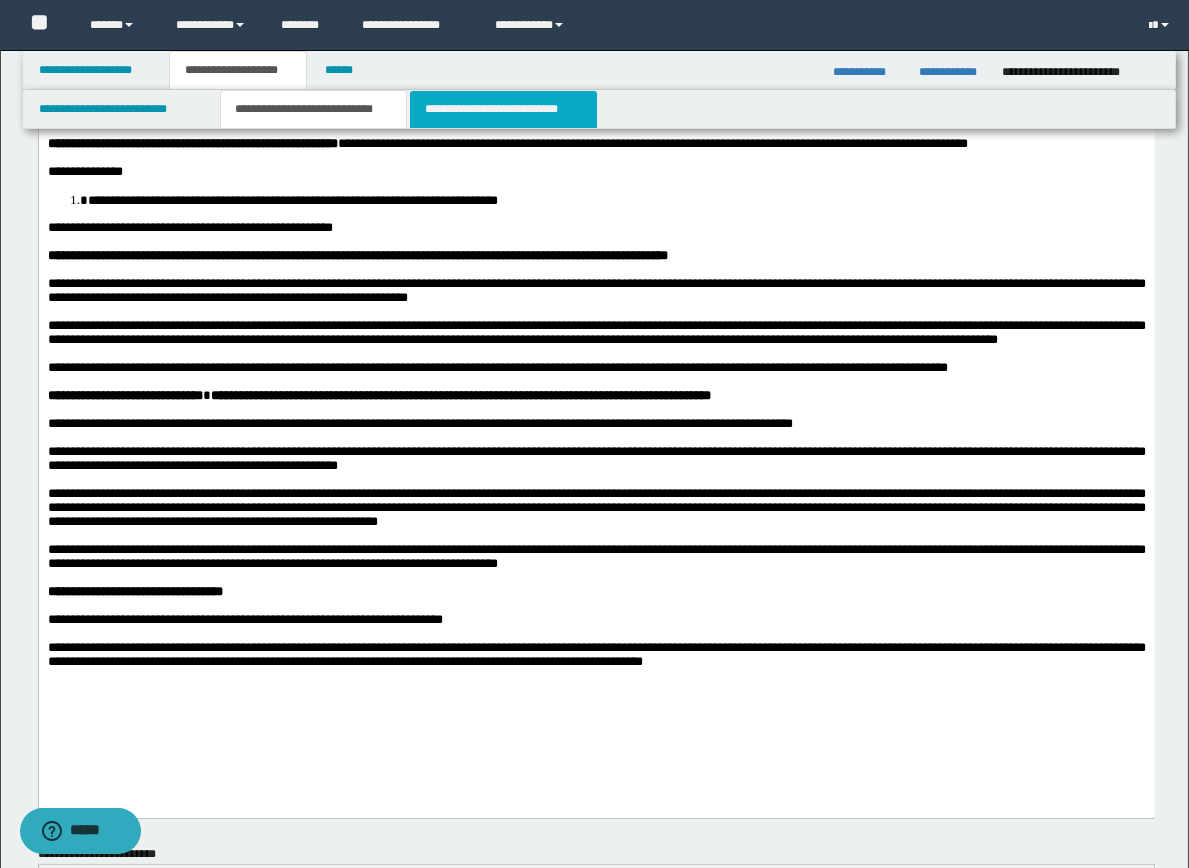 drag, startPoint x: 516, startPoint y: 98, endPoint x: 519, endPoint y: 114, distance: 16.27882 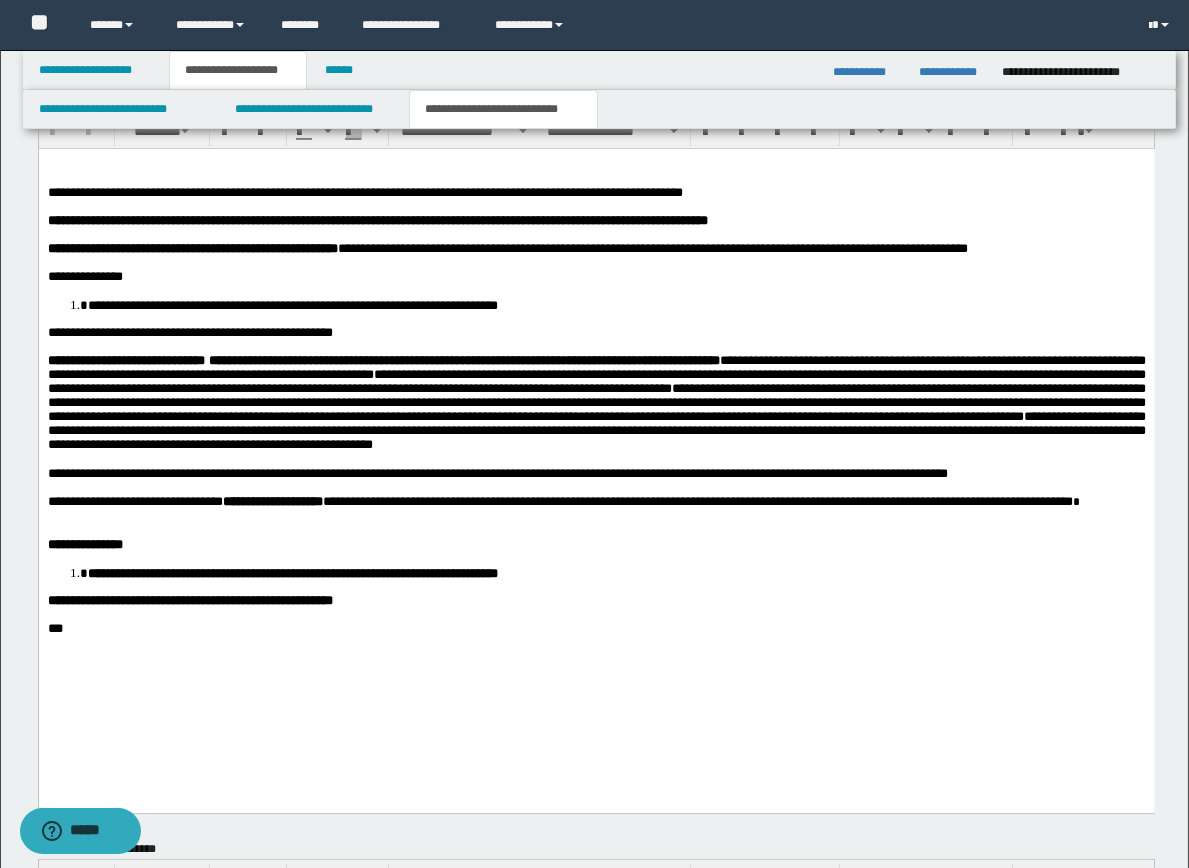 scroll, scrollTop: 1276, scrollLeft: 0, axis: vertical 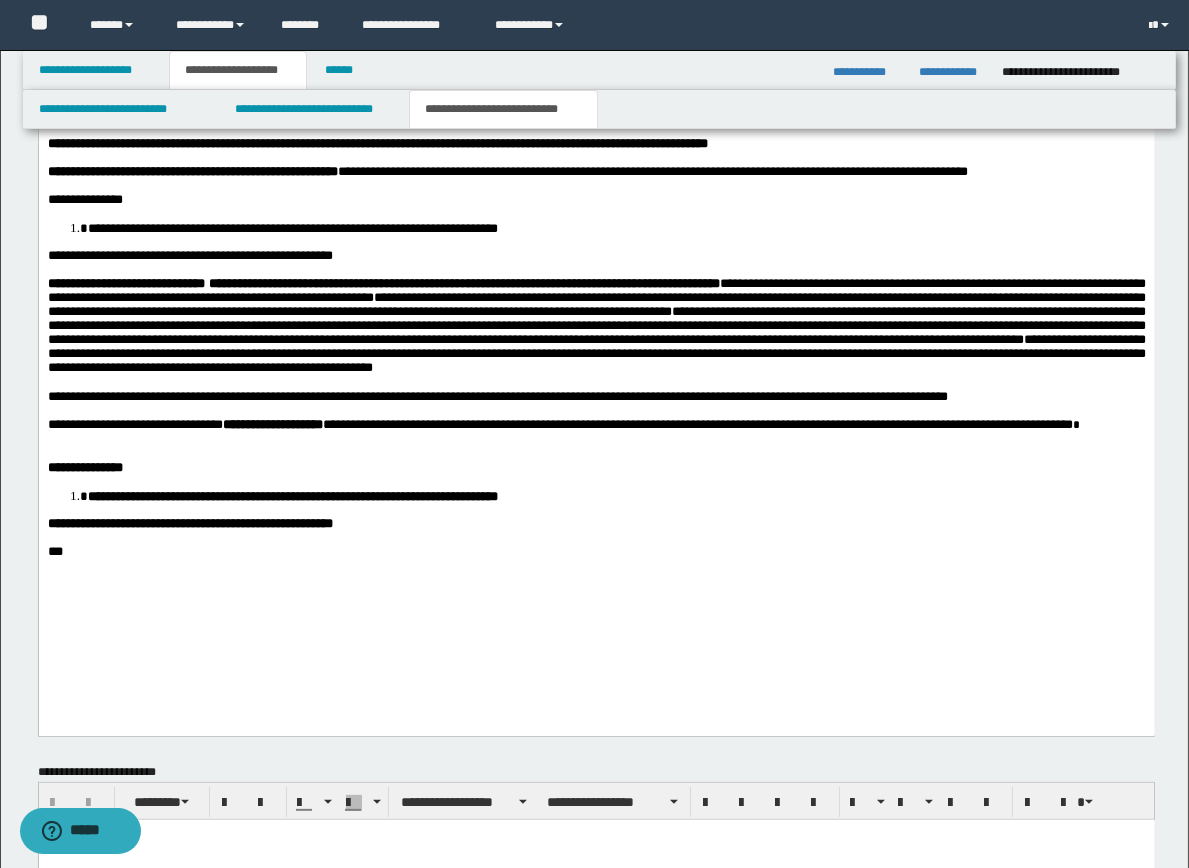 click at bounding box center [49, 409] 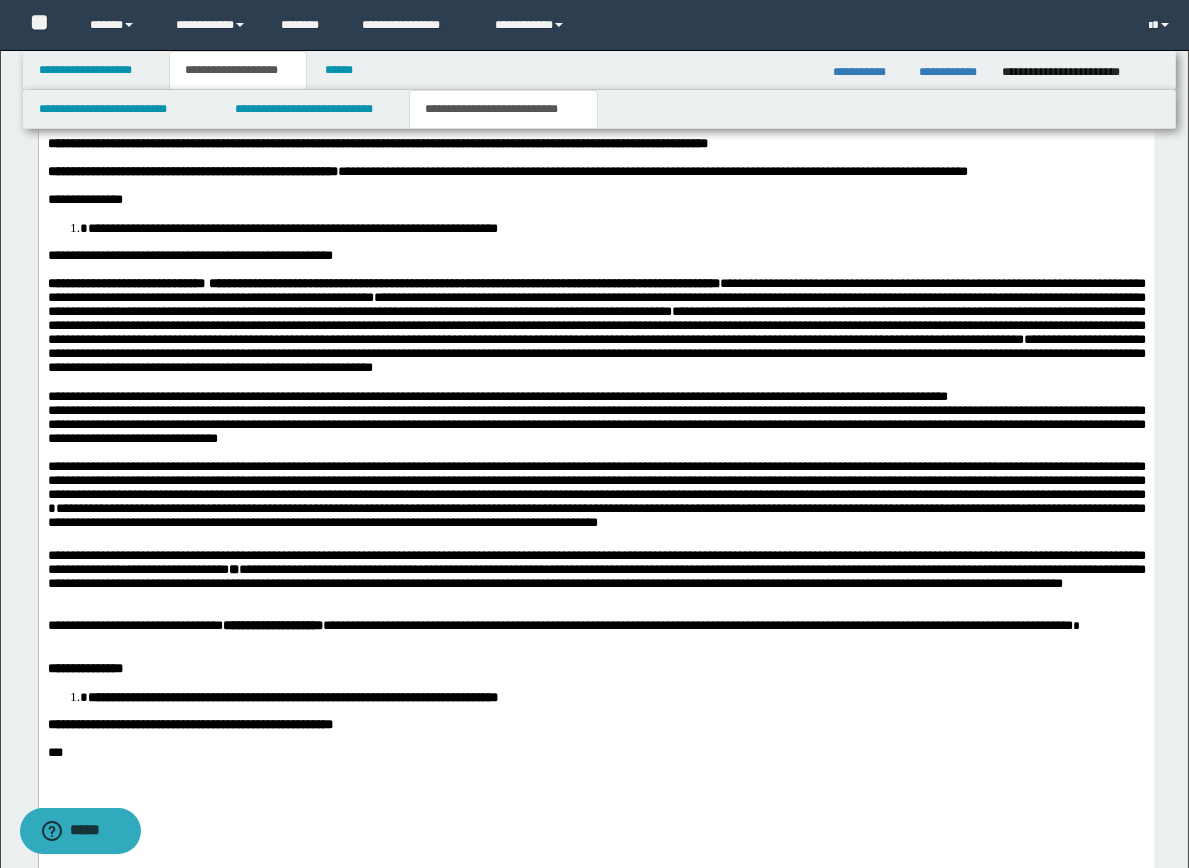 click on "**********" at bounding box center [596, 423] 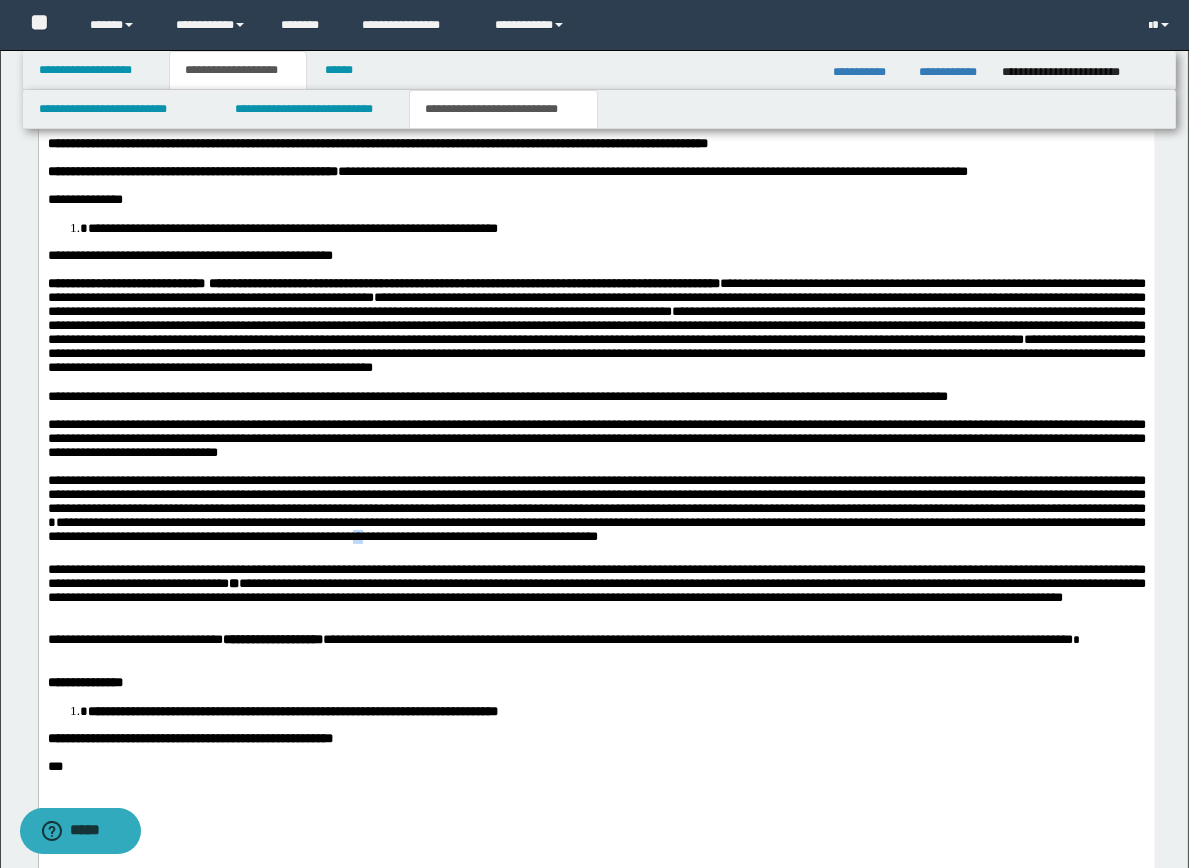 drag, startPoint x: 713, startPoint y: 580, endPoint x: 725, endPoint y: 576, distance: 12.649111 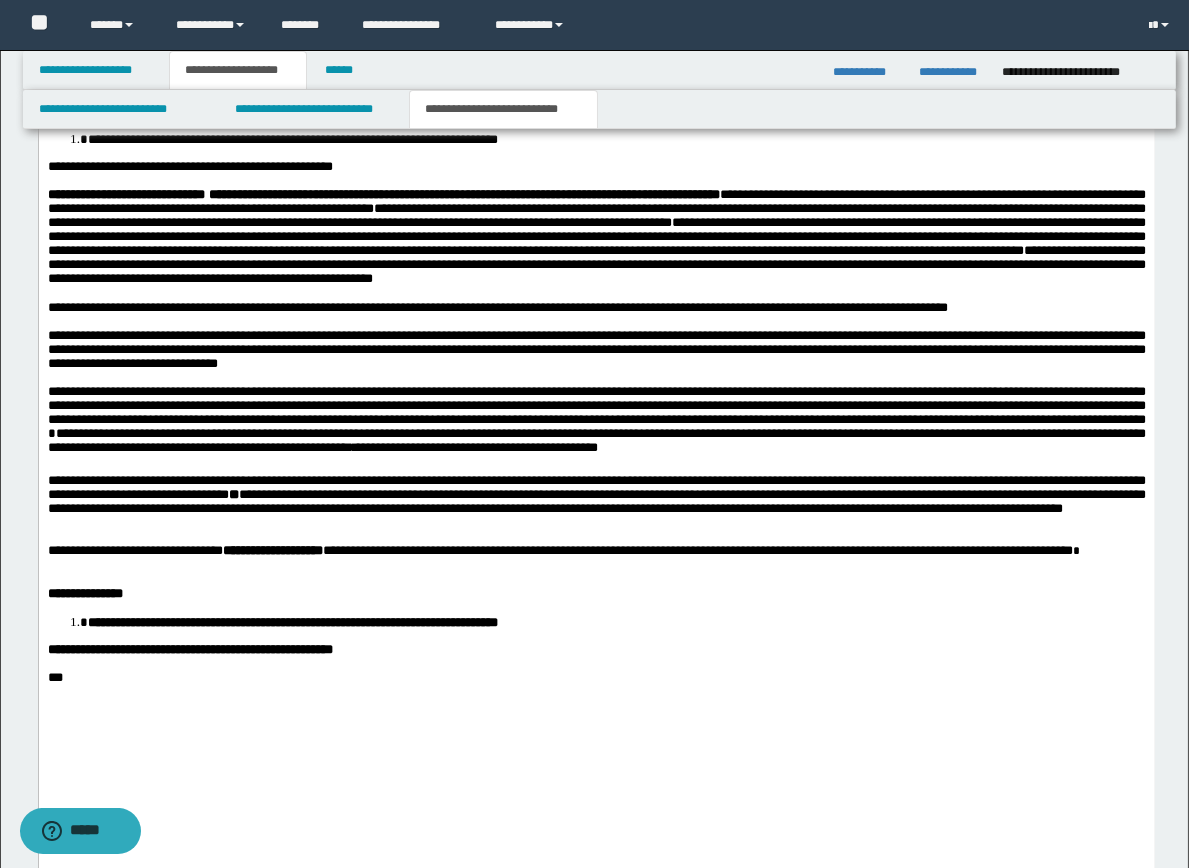 scroll, scrollTop: 1366, scrollLeft: 0, axis: vertical 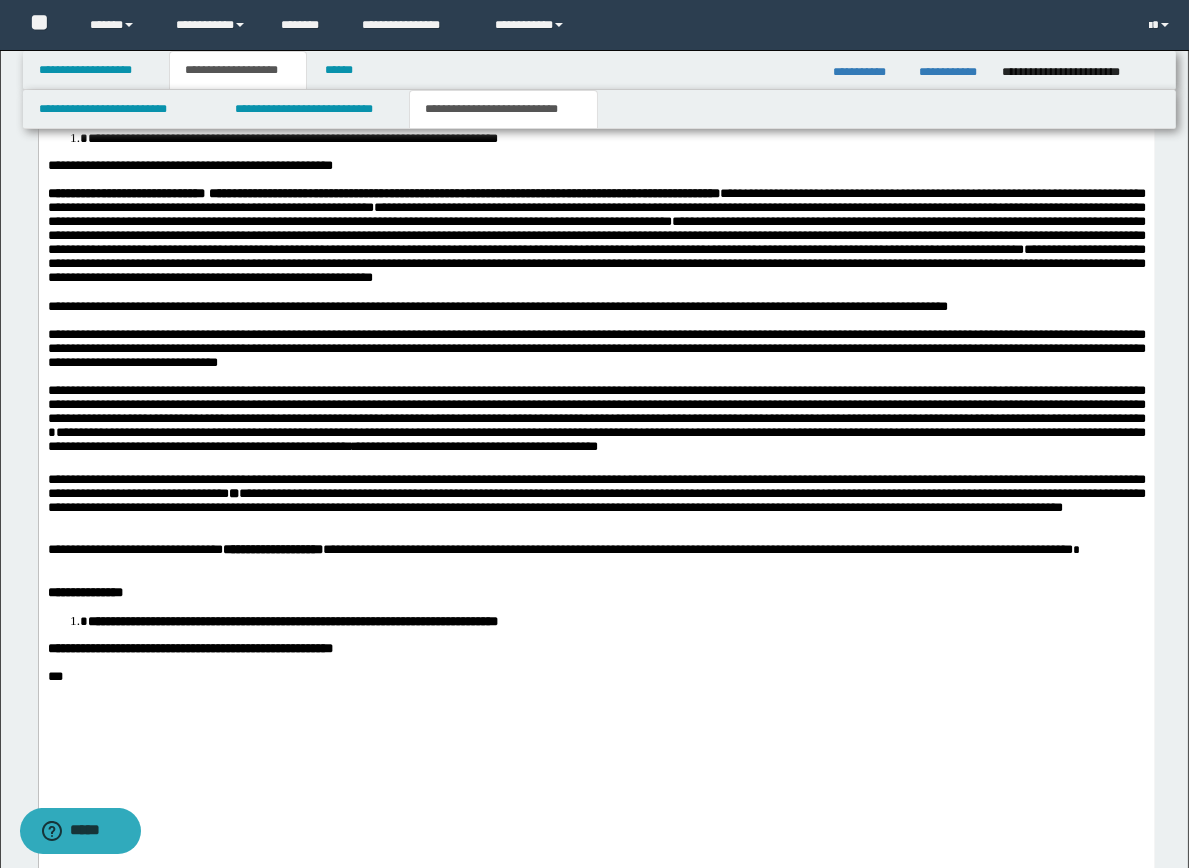 drag, startPoint x: 326, startPoint y: 610, endPoint x: 396, endPoint y: 611, distance: 70.00714 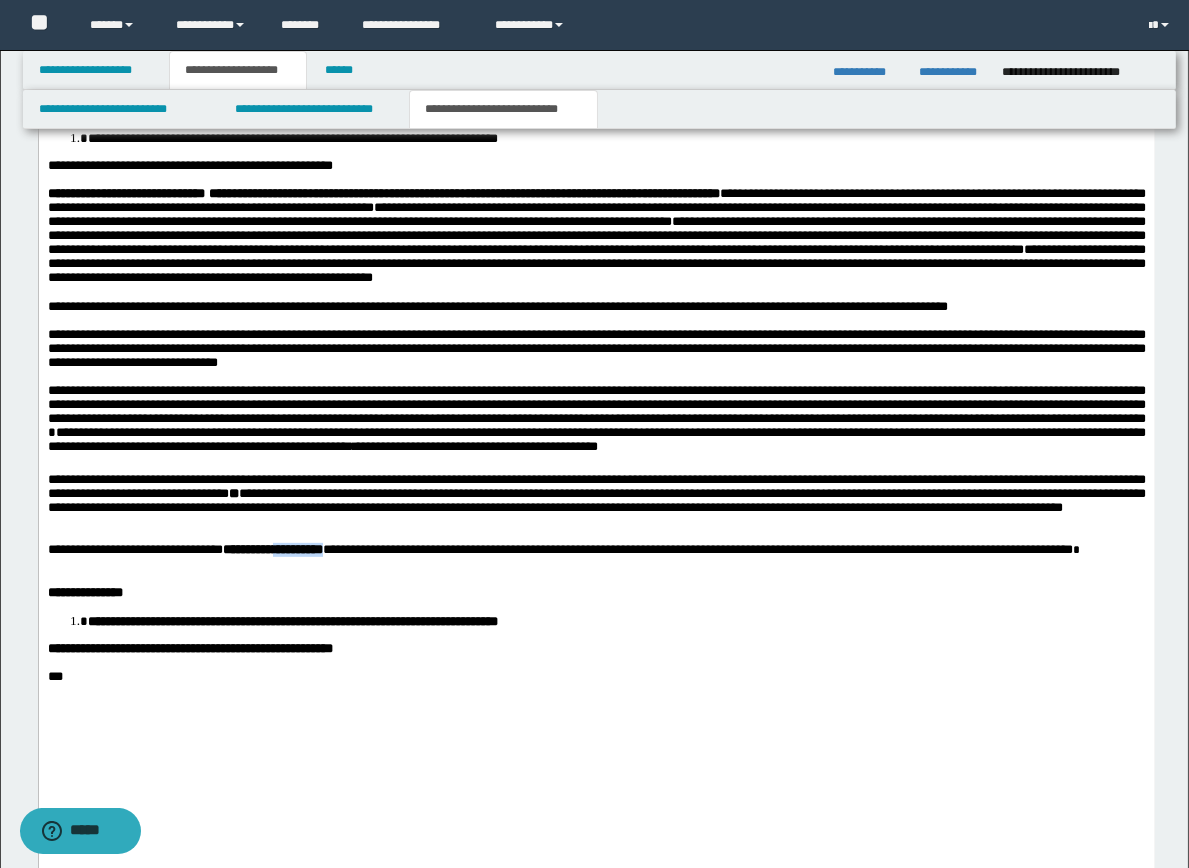 drag, startPoint x: 412, startPoint y: 608, endPoint x: 325, endPoint y: 609, distance: 87.005745 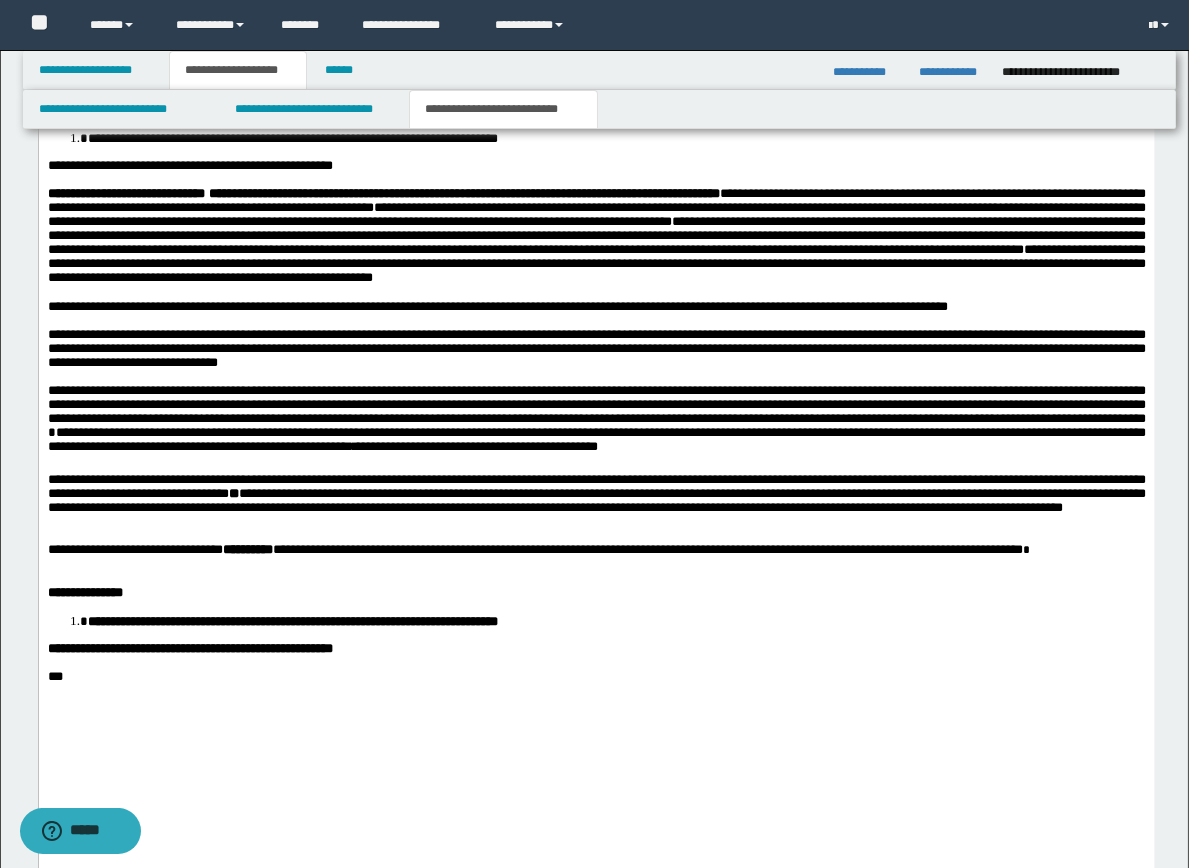 click at bounding box center (49, 376) 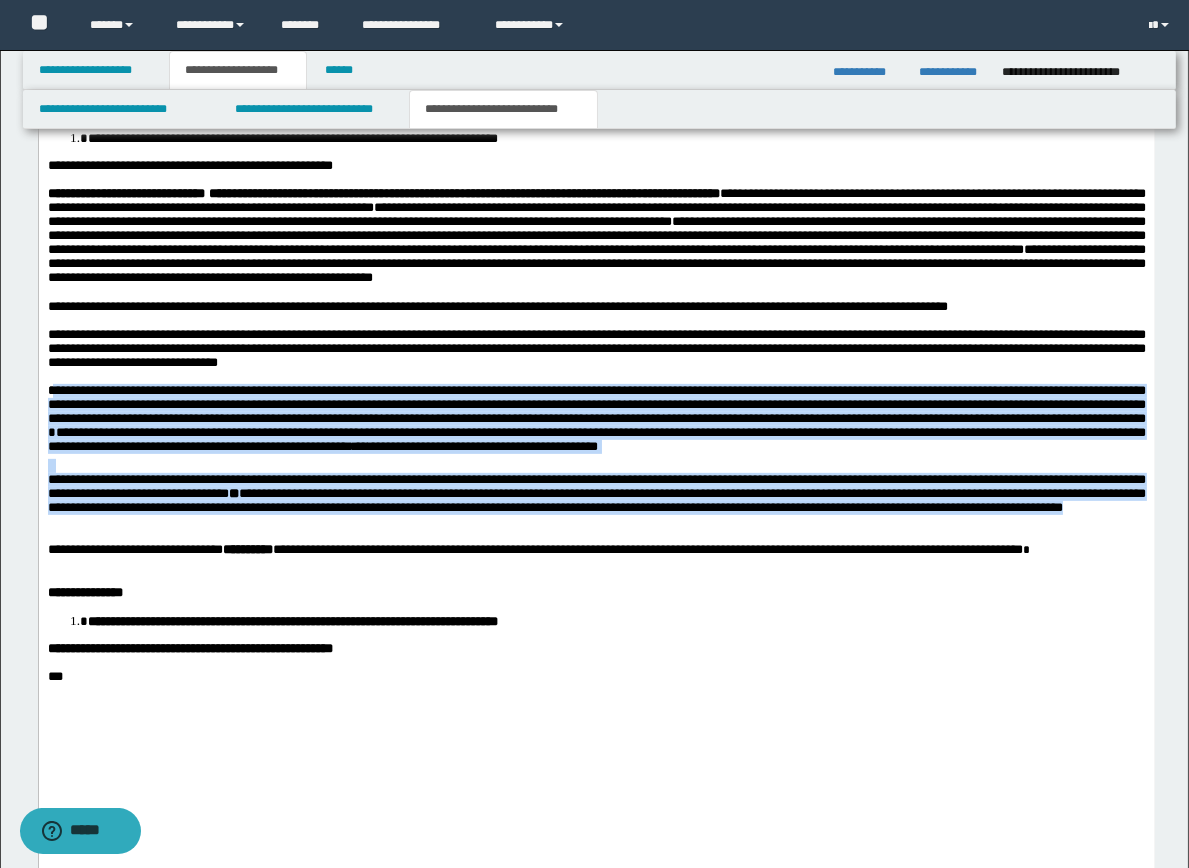 drag, startPoint x: 49, startPoint y: 425, endPoint x: 382, endPoint y: 559, distance: 358.94986 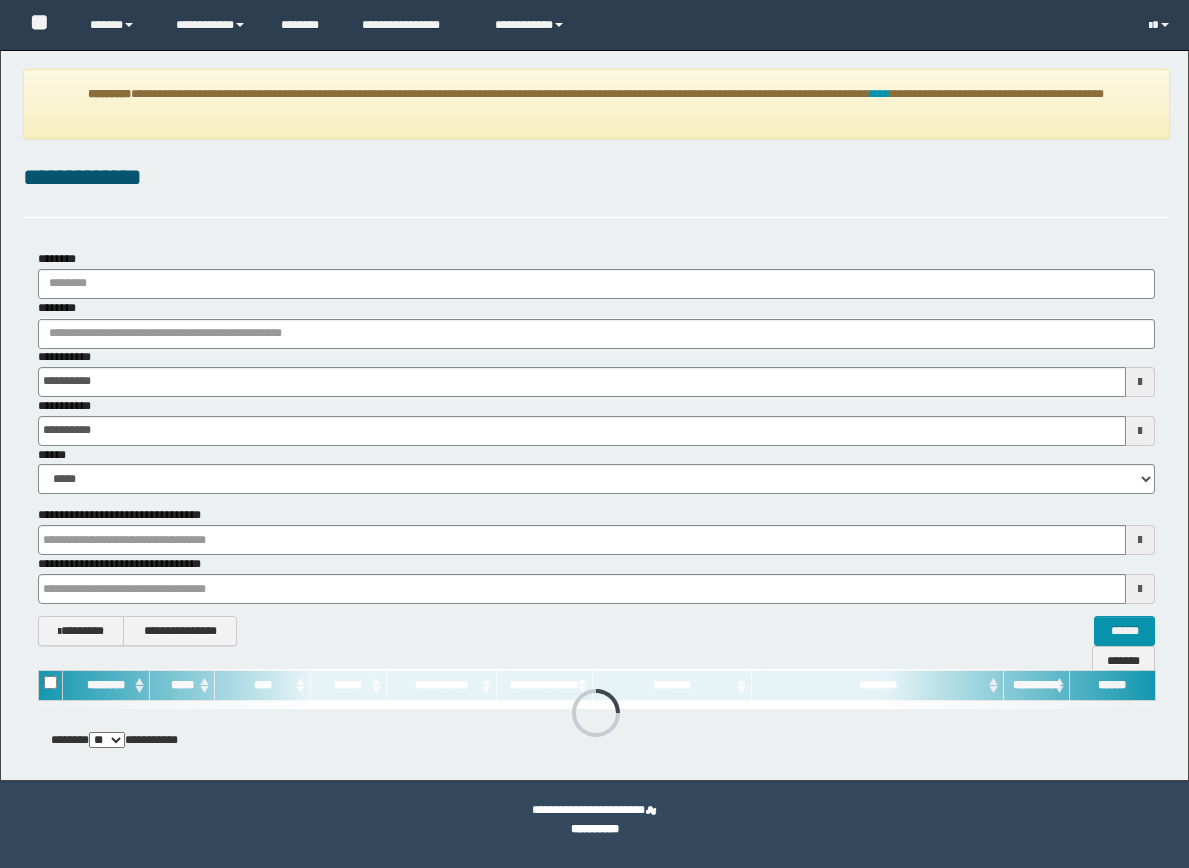 scroll, scrollTop: 0, scrollLeft: 0, axis: both 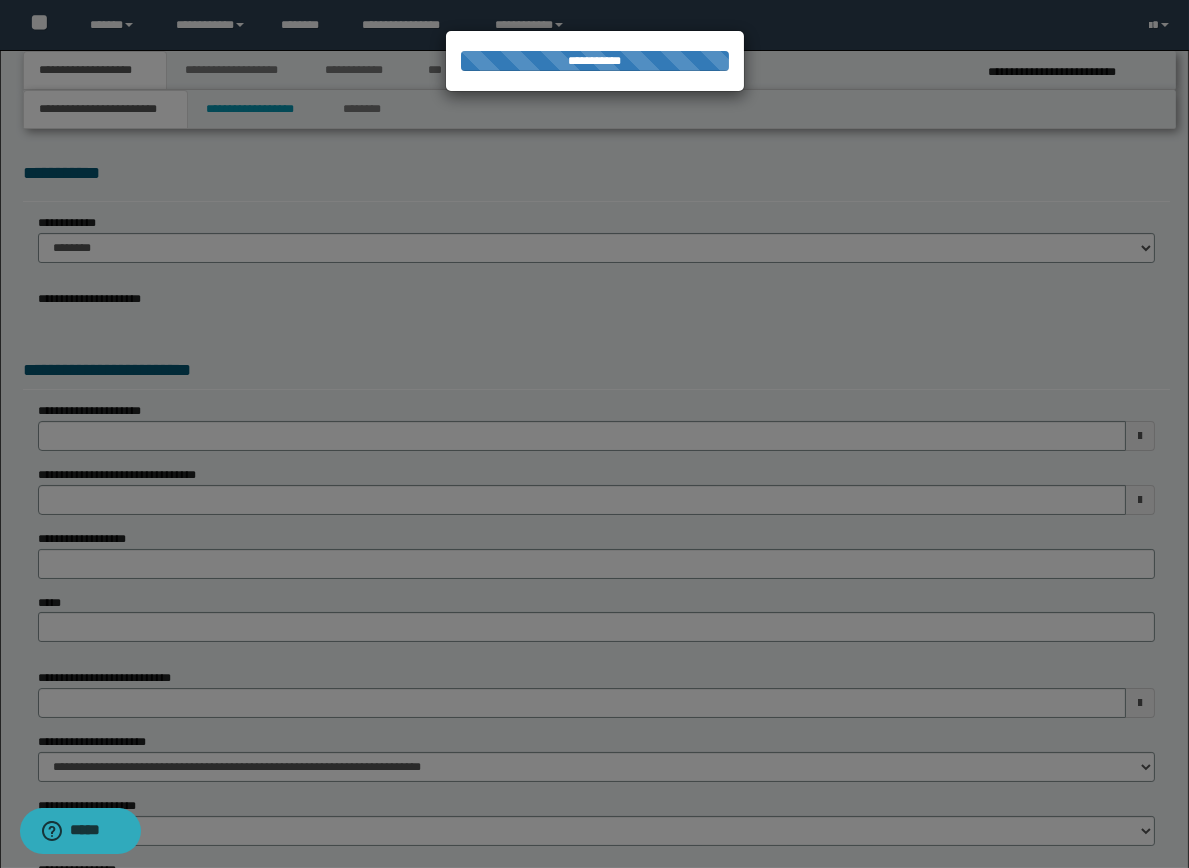 select on "*" 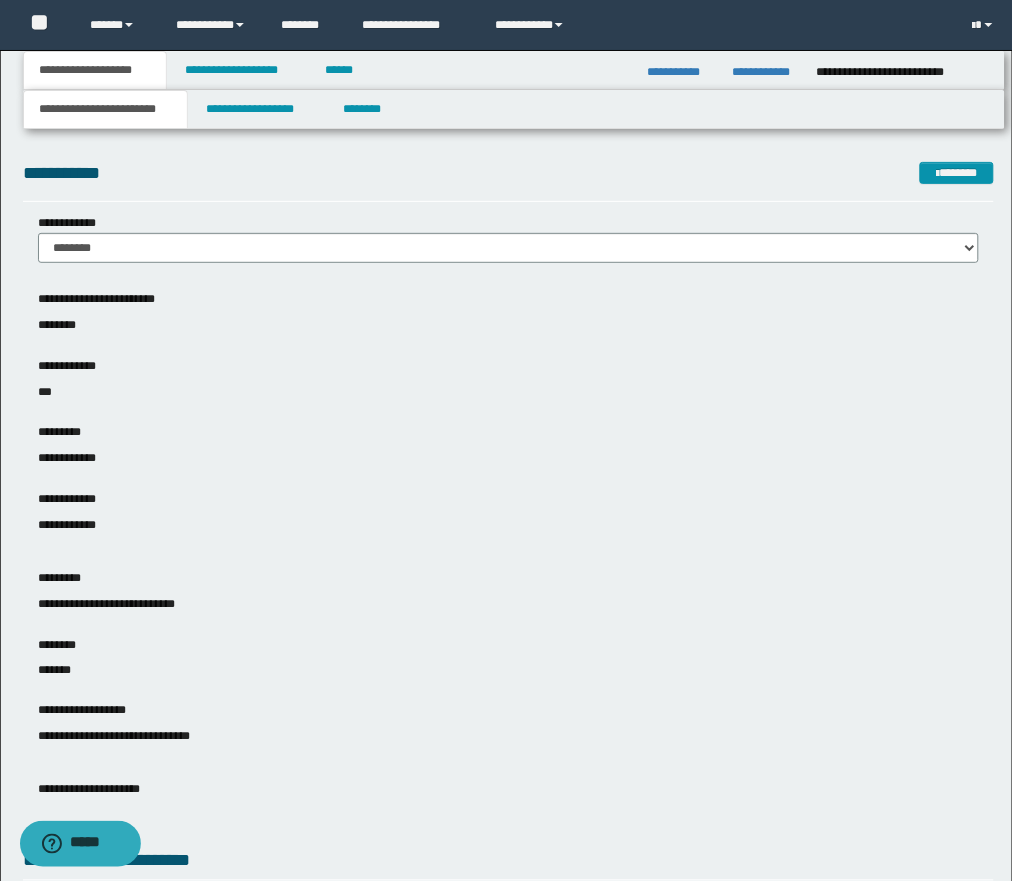 scroll, scrollTop: 0, scrollLeft: 5, axis: horizontal 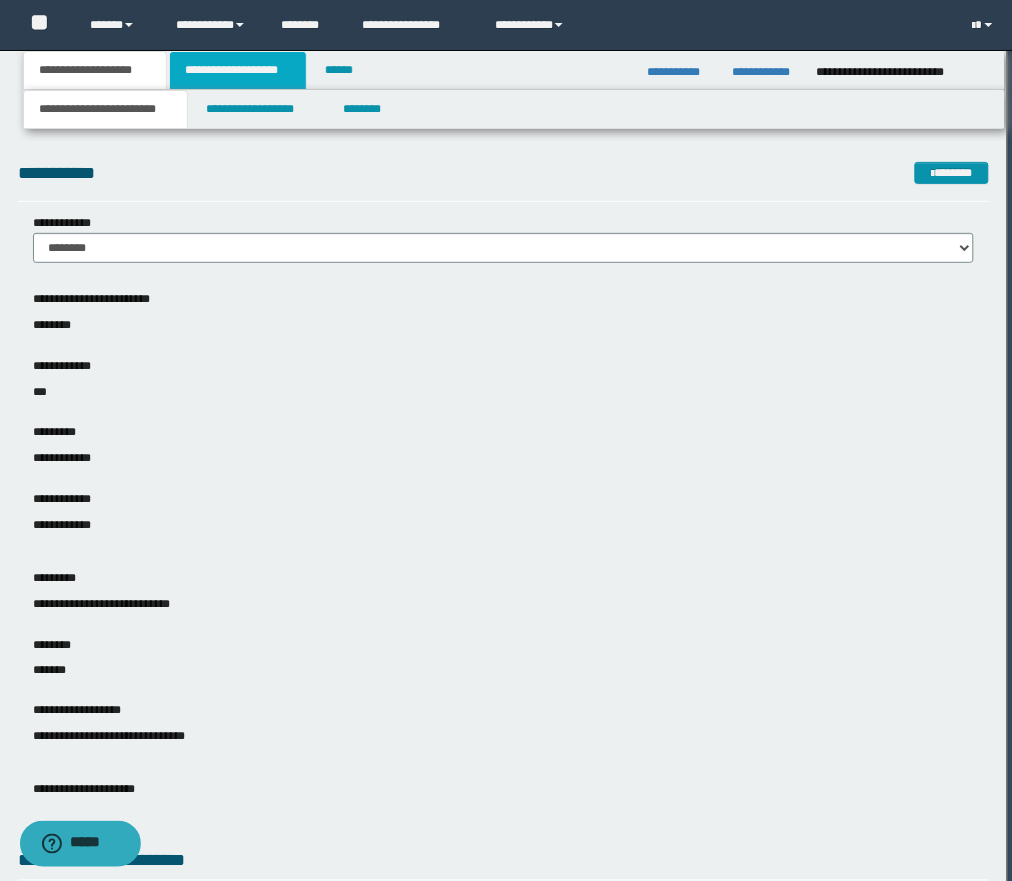 drag, startPoint x: 230, startPoint y: 71, endPoint x: 242, endPoint y: 75, distance: 12.649111 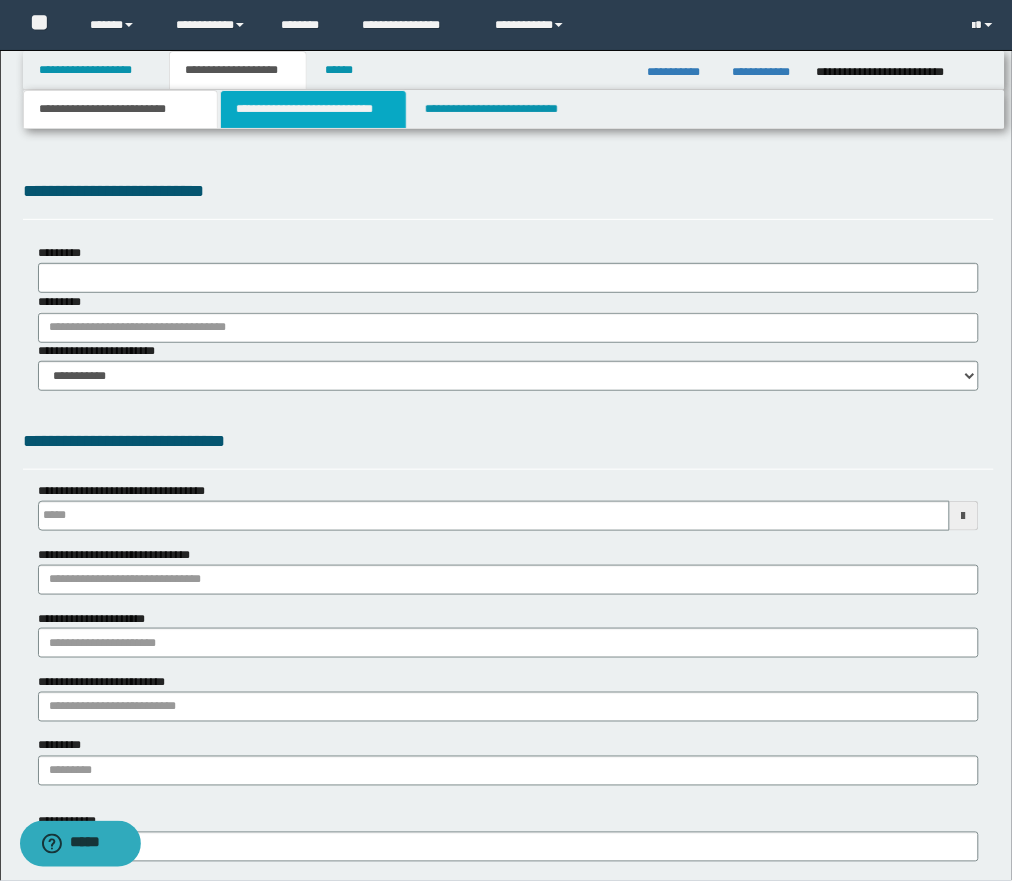 type 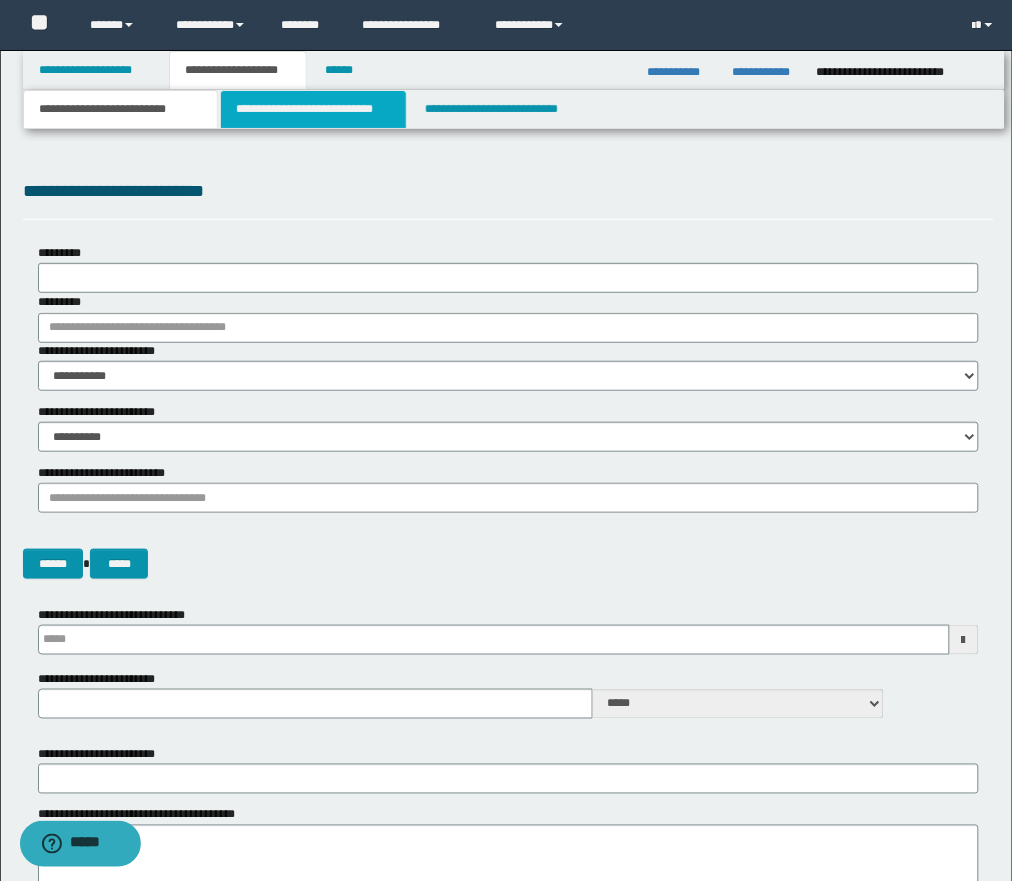 click on "**********" at bounding box center [313, 109] 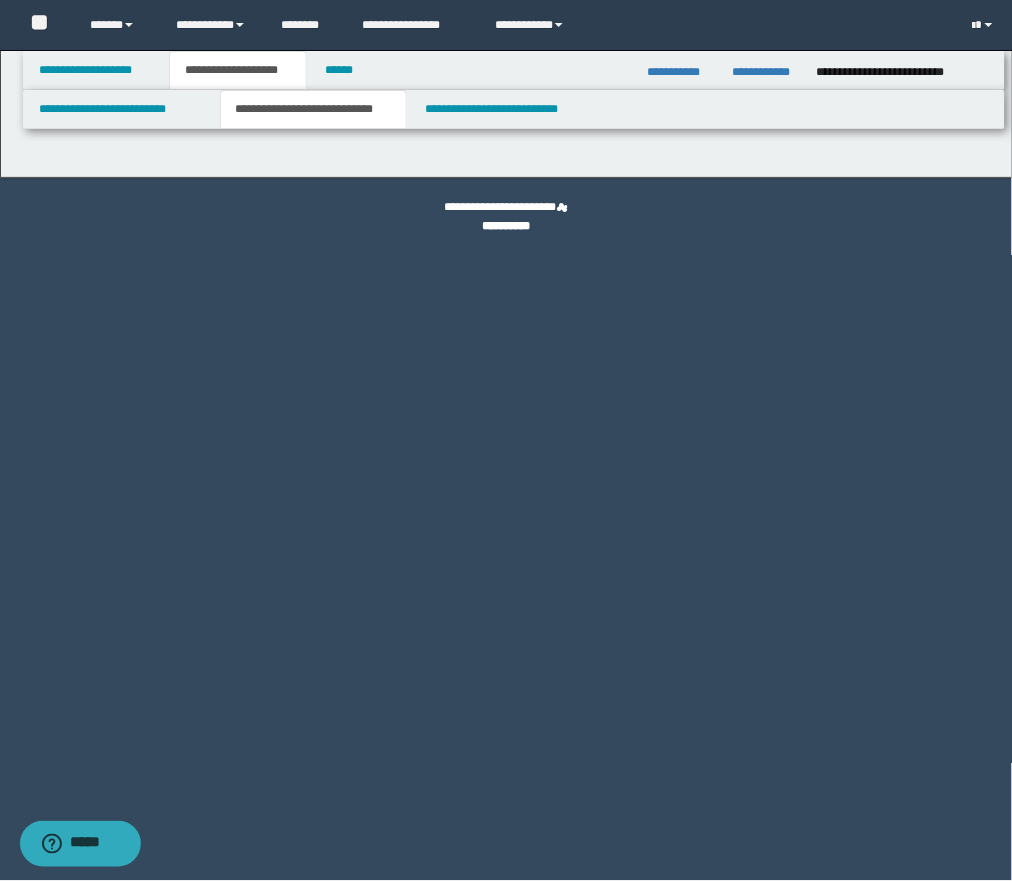 select on "*" 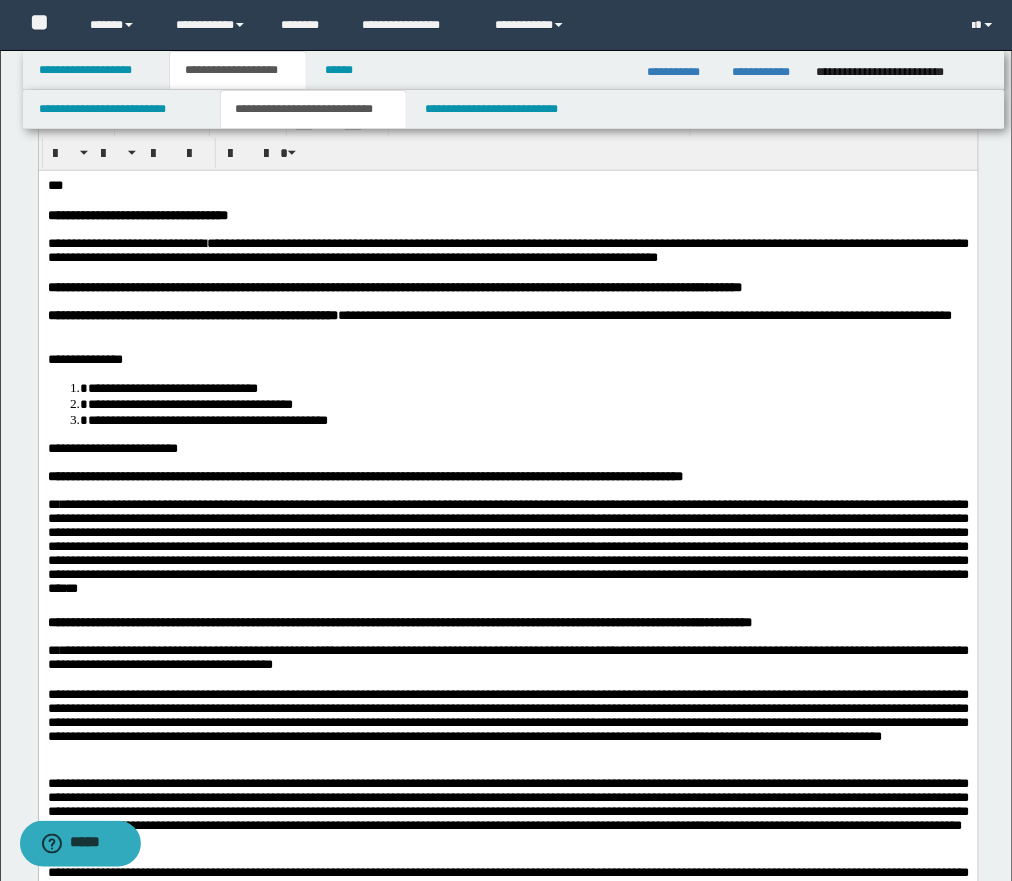 scroll, scrollTop: 81, scrollLeft: 0, axis: vertical 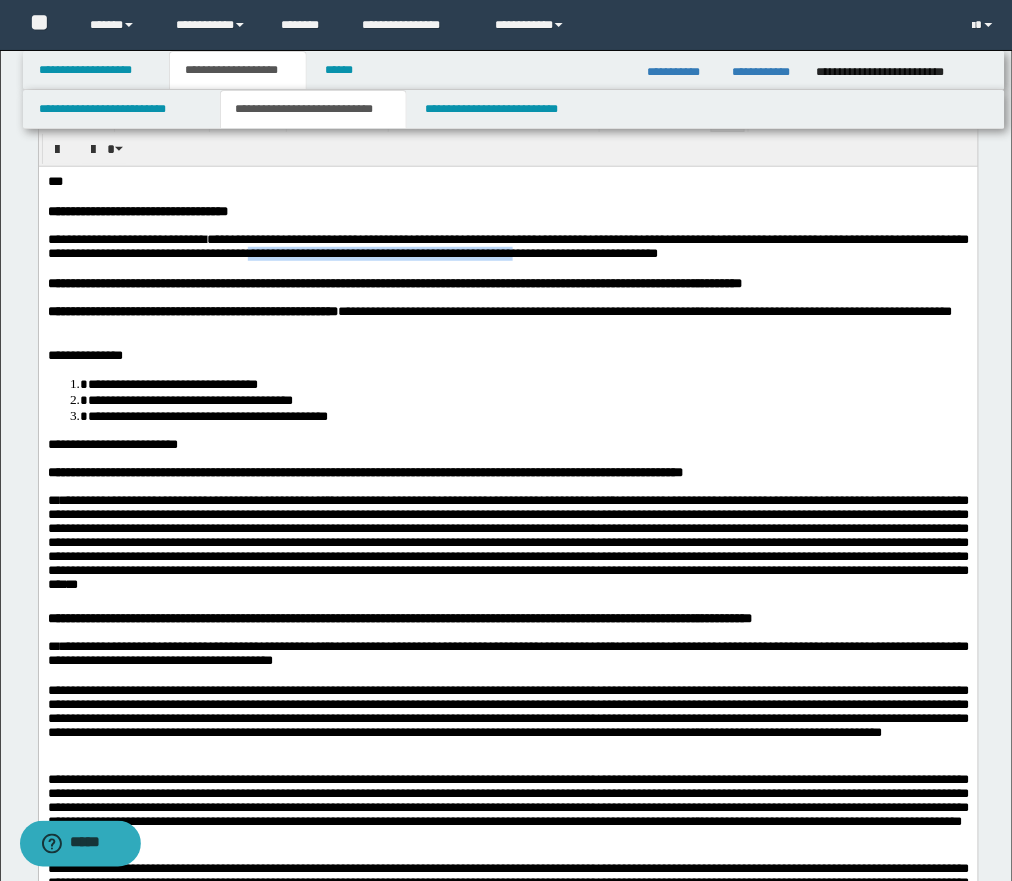 drag, startPoint x: 313, startPoint y: 259, endPoint x: 588, endPoint y: 253, distance: 275.06546 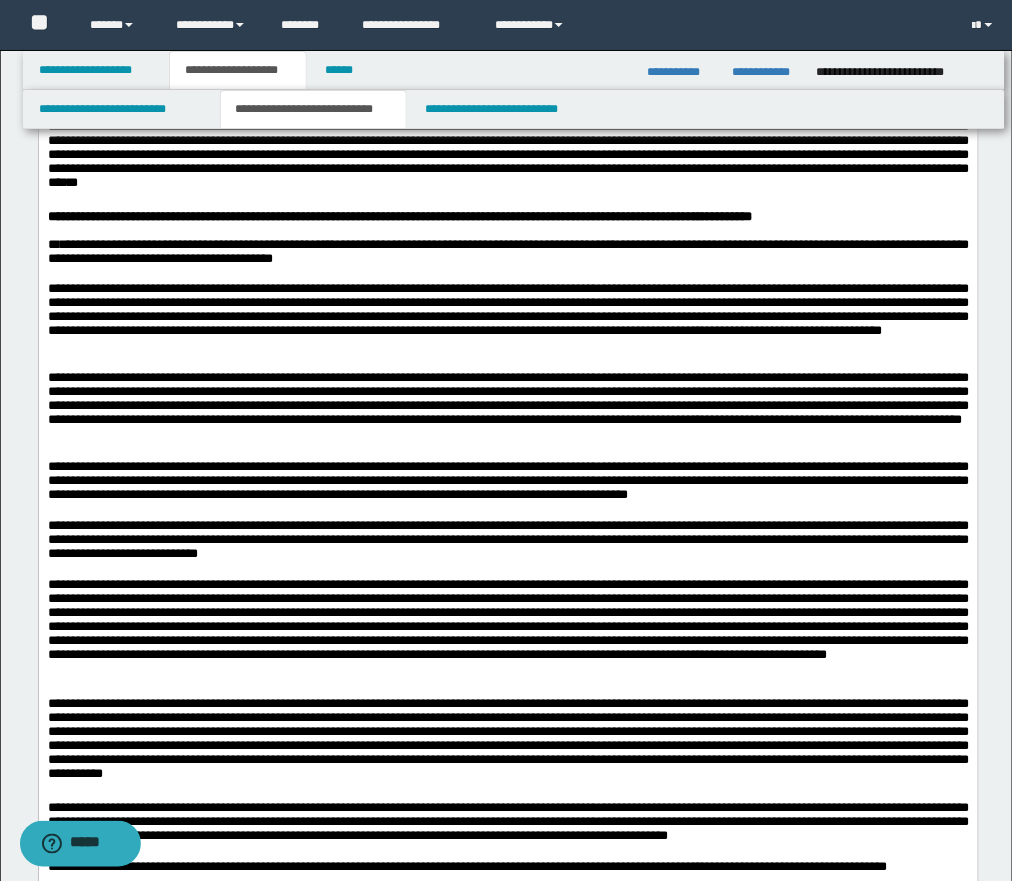 scroll, scrollTop: 477, scrollLeft: 0, axis: vertical 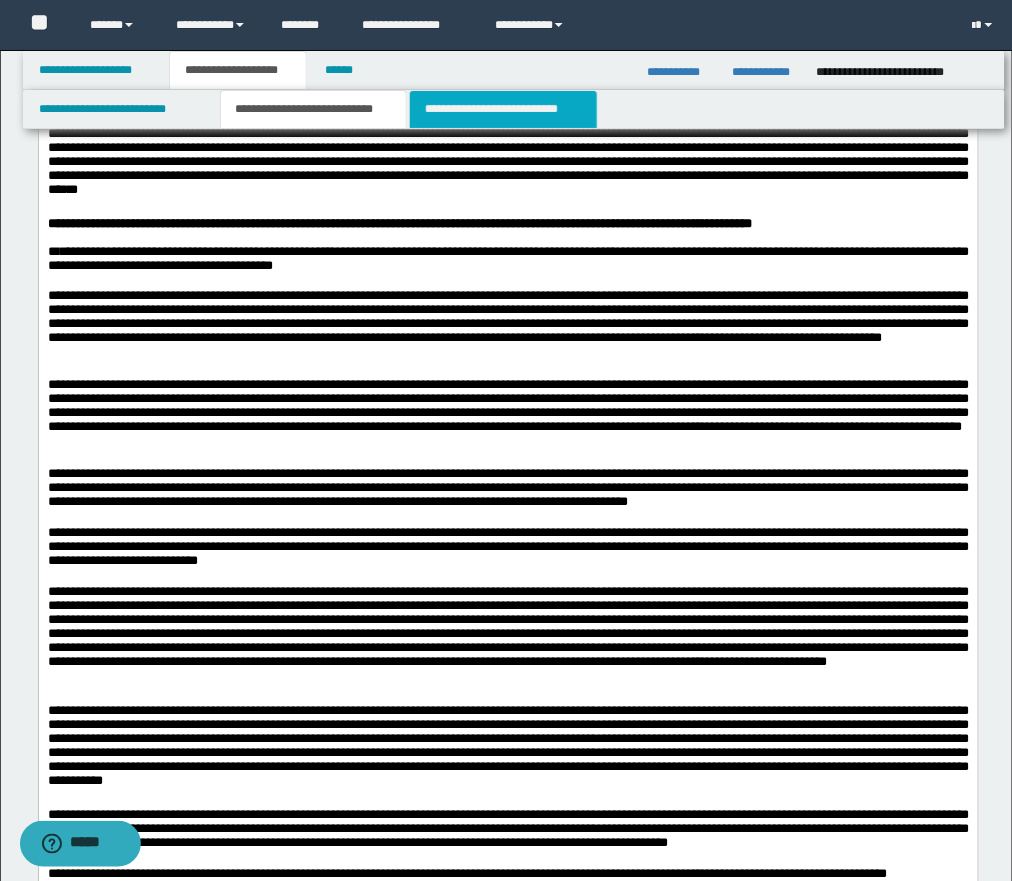 click on "**********" at bounding box center (503, 109) 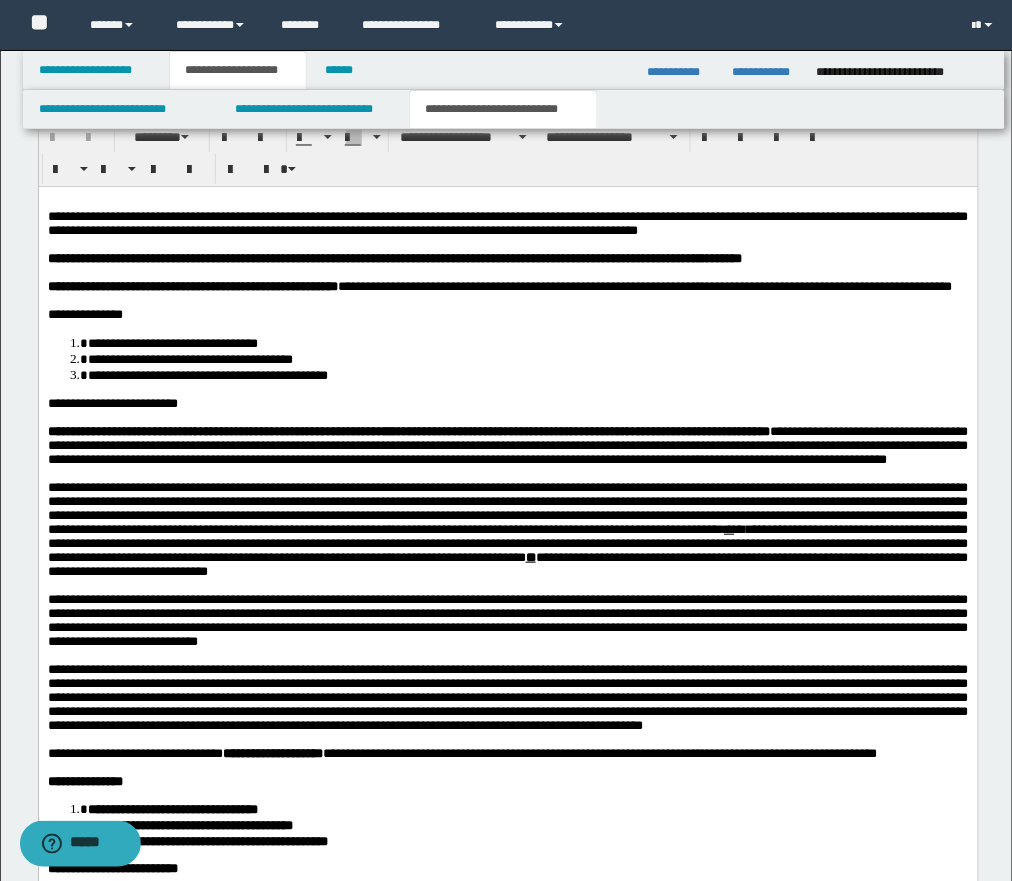 scroll, scrollTop: 1316, scrollLeft: 0, axis: vertical 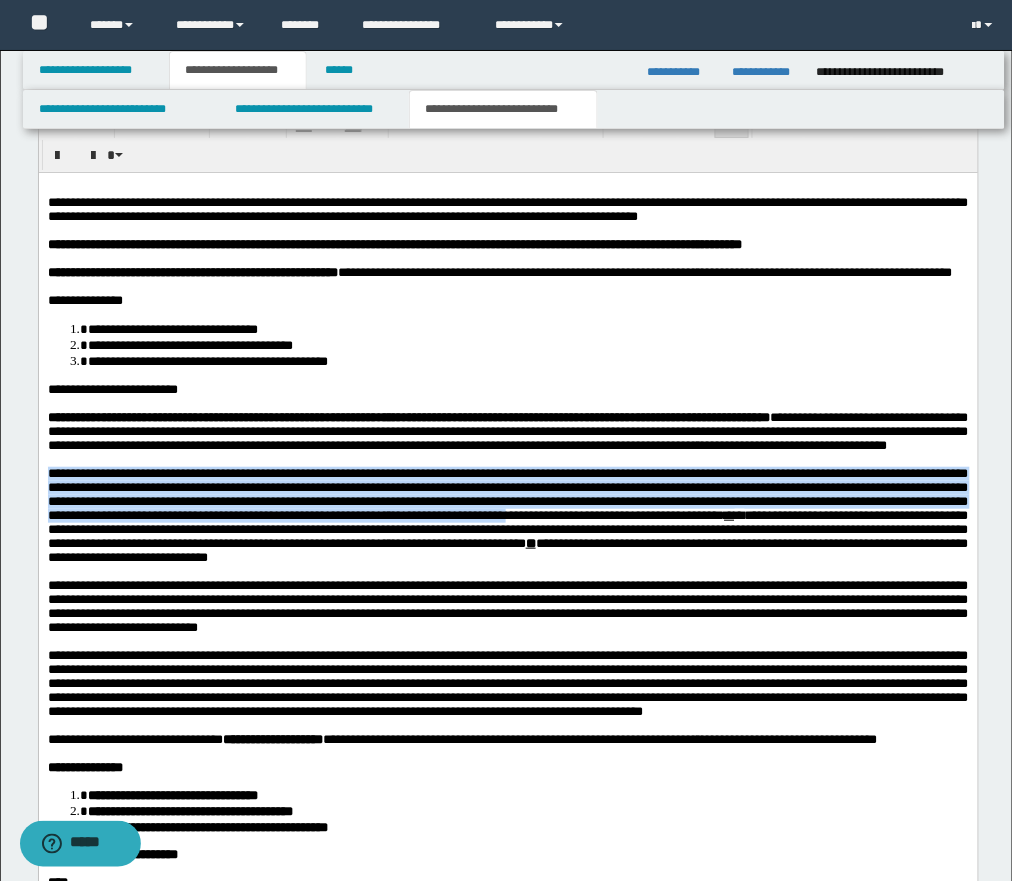 drag, startPoint x: 49, startPoint y: 517, endPoint x: 726, endPoint y: 555, distance: 678.0656 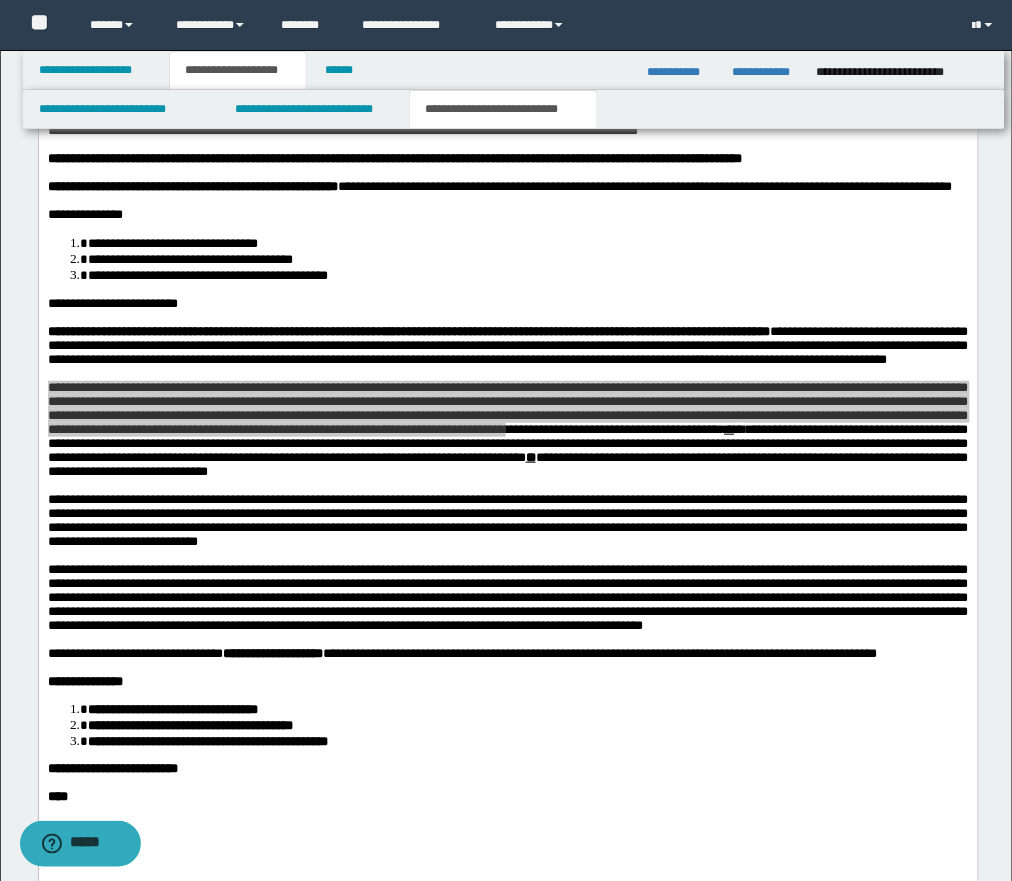 scroll, scrollTop: 1417, scrollLeft: 0, axis: vertical 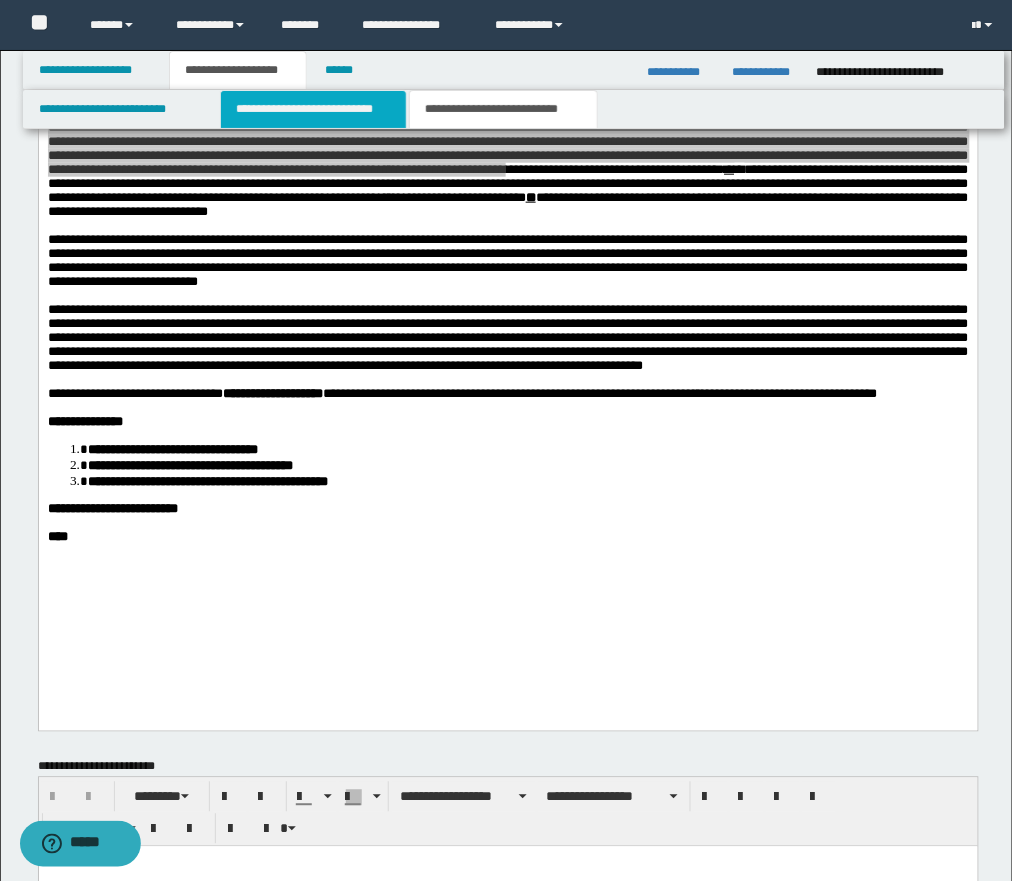 click on "**********" at bounding box center [313, 109] 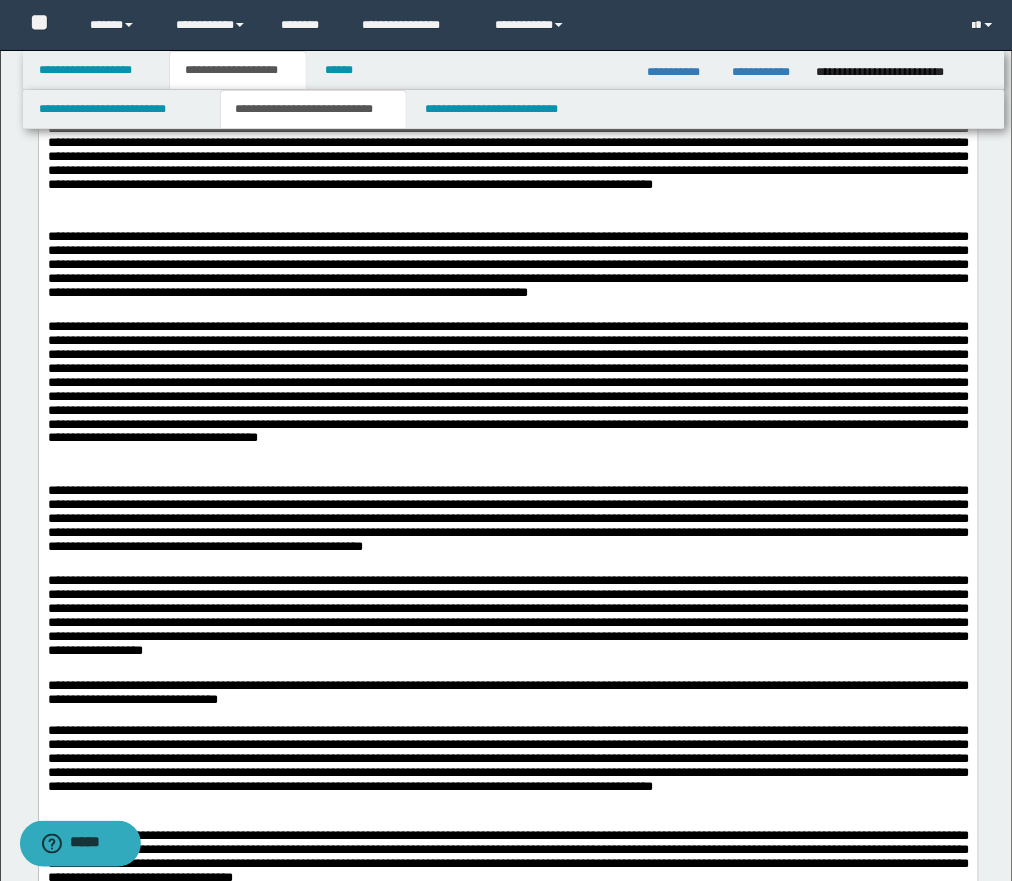 scroll, scrollTop: 1651, scrollLeft: 0, axis: vertical 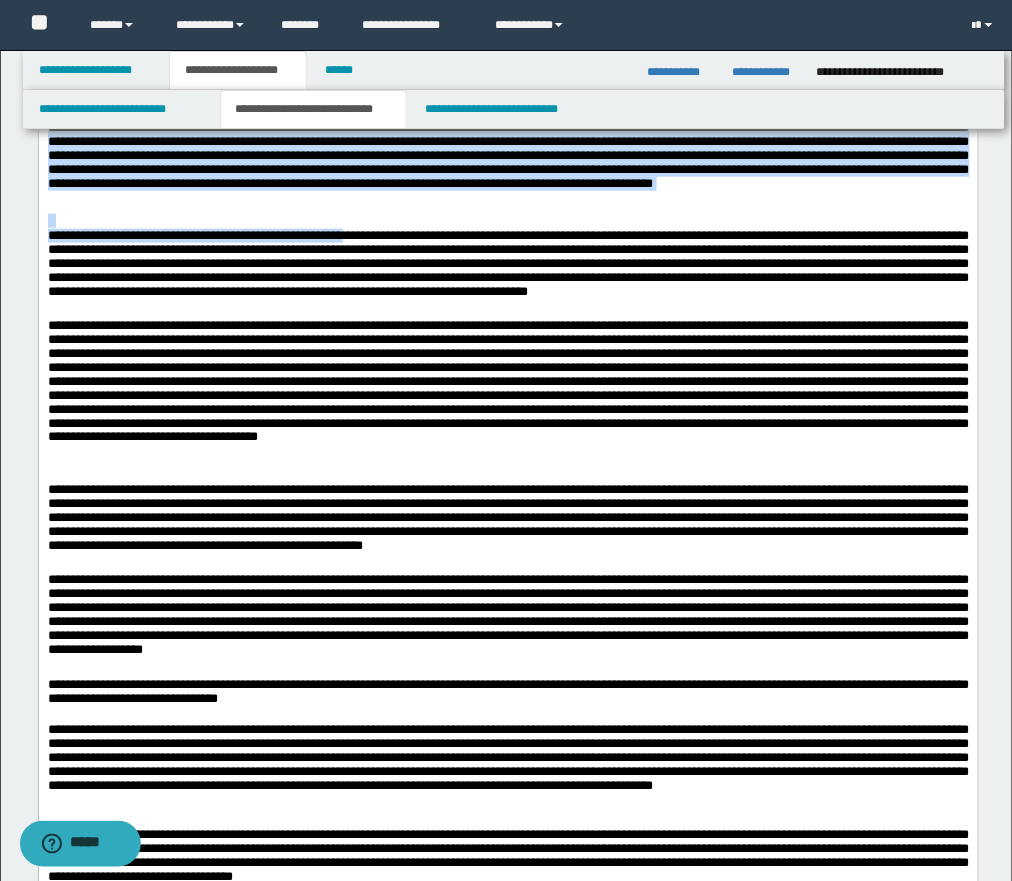drag, startPoint x: 325, startPoint y: 261, endPoint x: 361, endPoint y: 260, distance: 36.013885 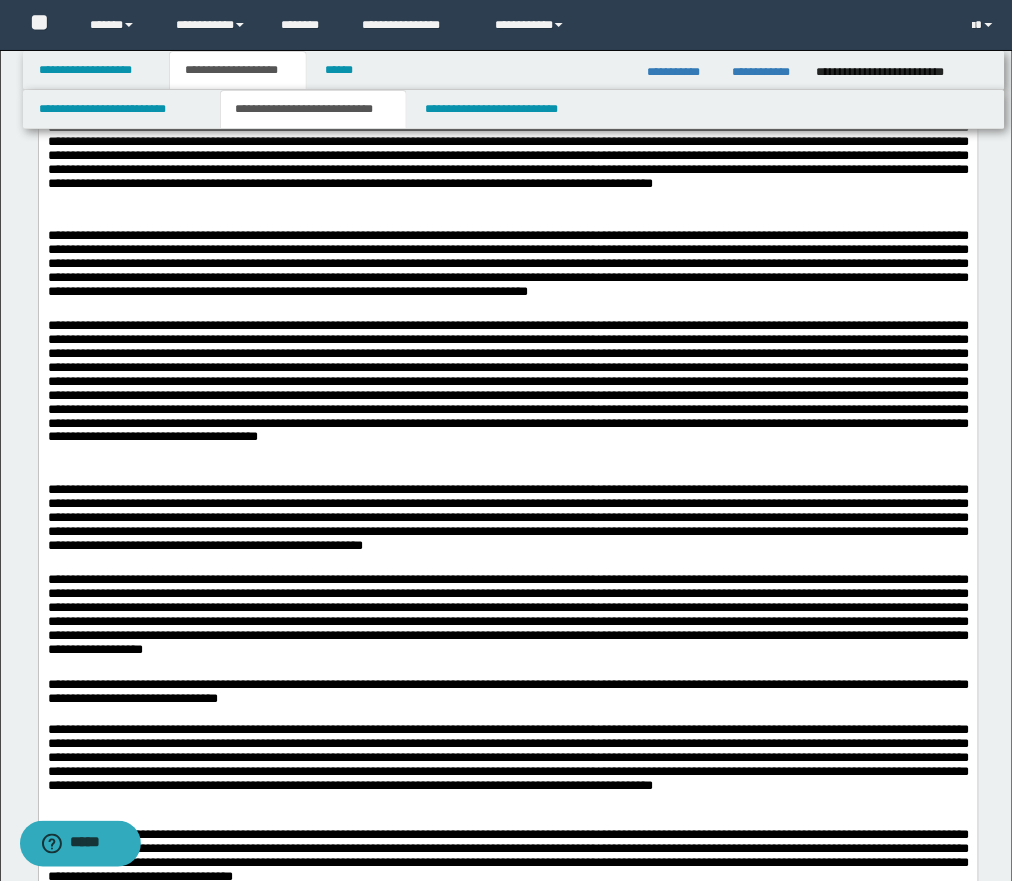 click on "**********" at bounding box center [508, 267] 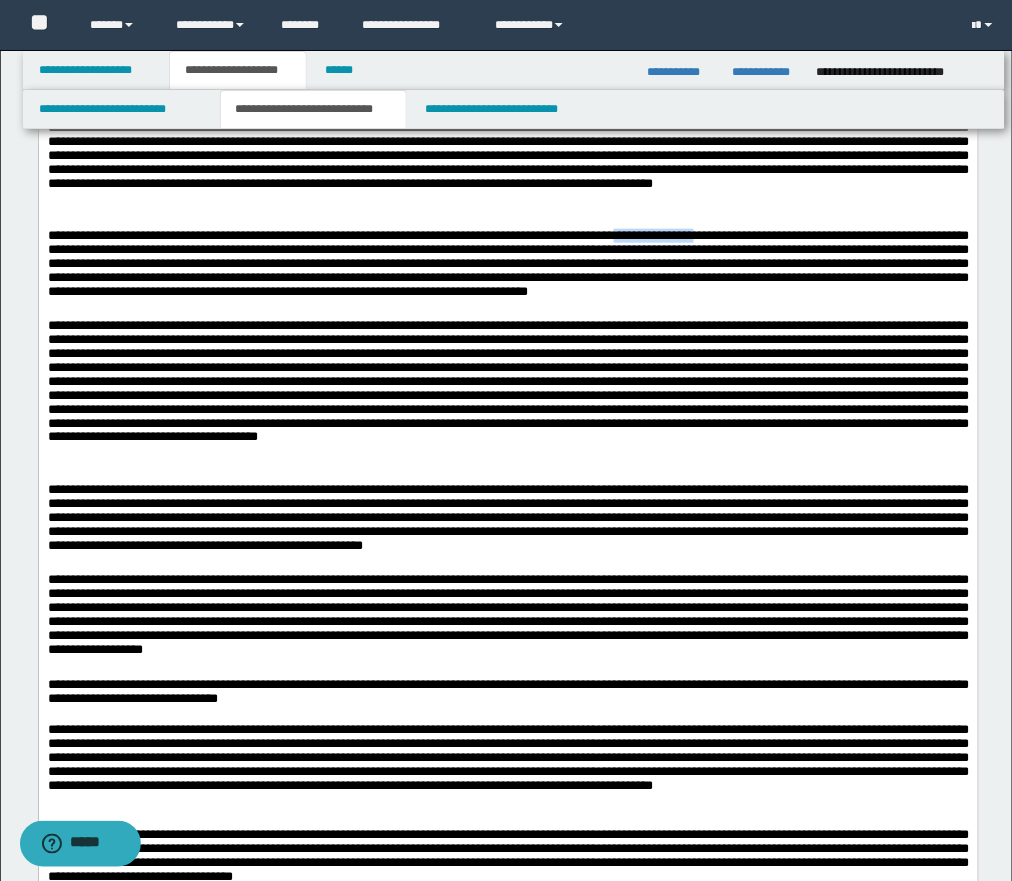 drag, startPoint x: 659, startPoint y: 261, endPoint x: 742, endPoint y: 260, distance: 83.00603 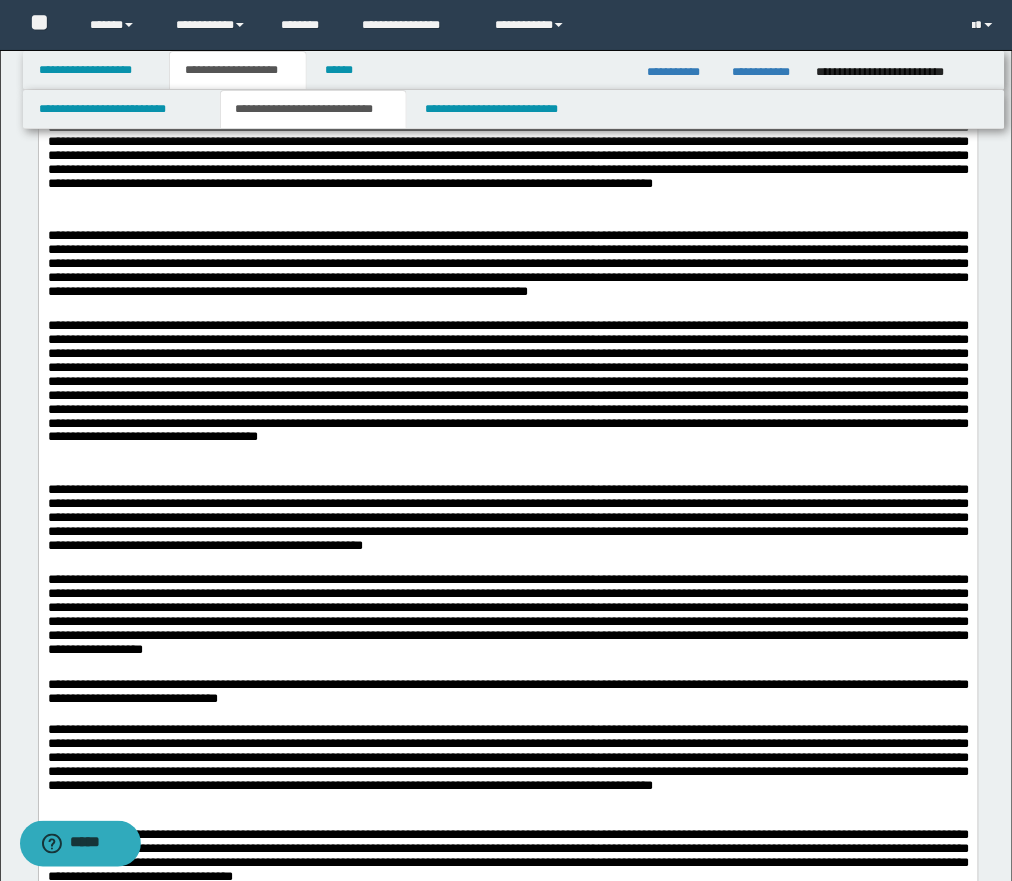 drag, startPoint x: 159, startPoint y: 279, endPoint x: 141, endPoint y: 278, distance: 18.027756 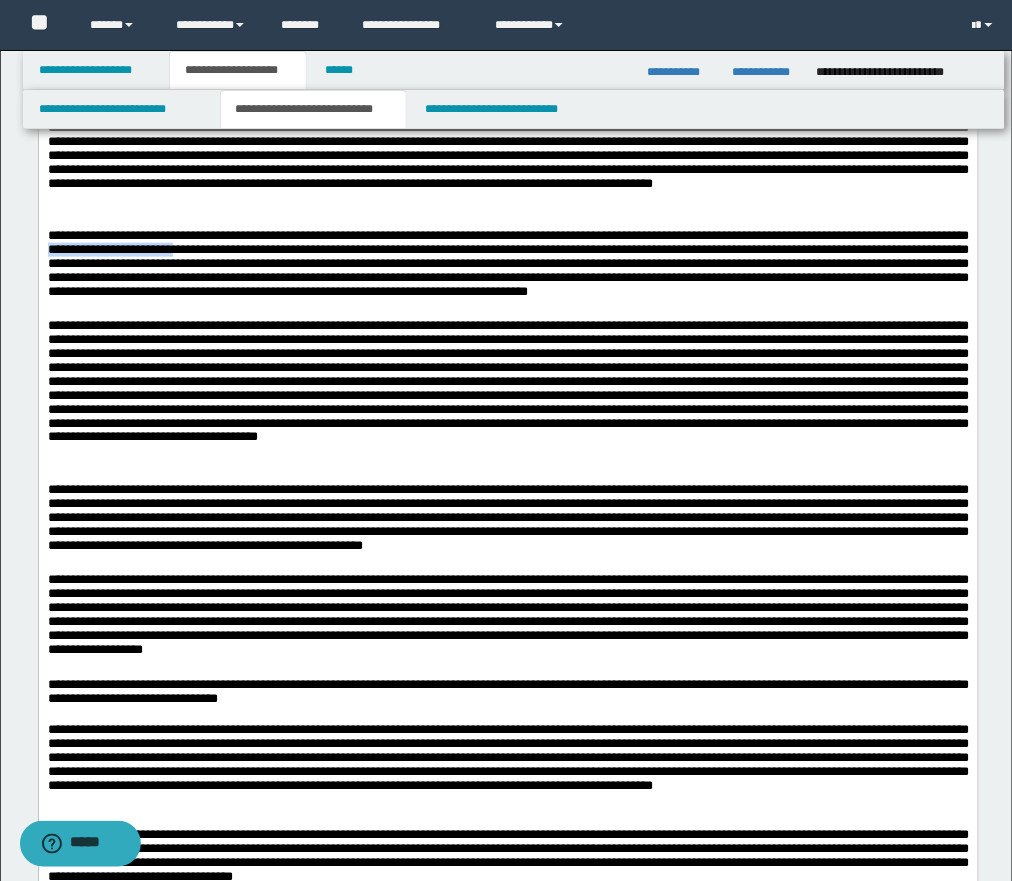 drag, startPoint x: 122, startPoint y: 273, endPoint x: 263, endPoint y: 276, distance: 141.0319 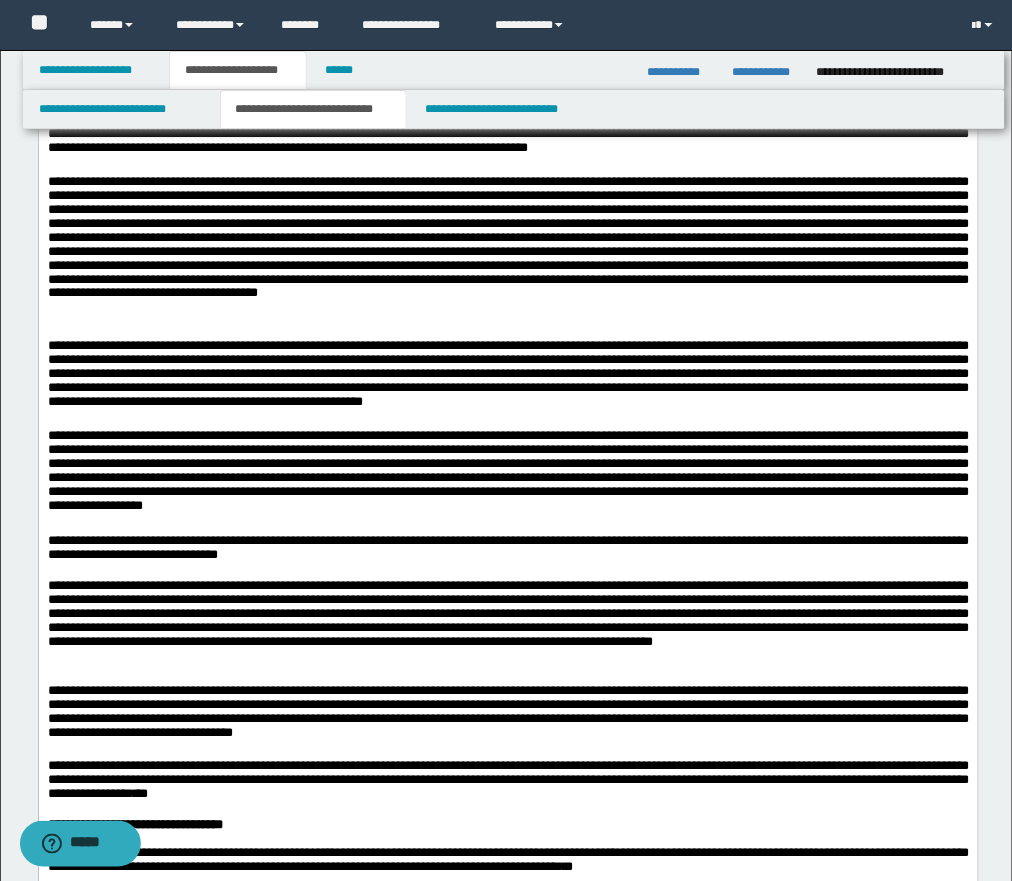 scroll, scrollTop: 1796, scrollLeft: 0, axis: vertical 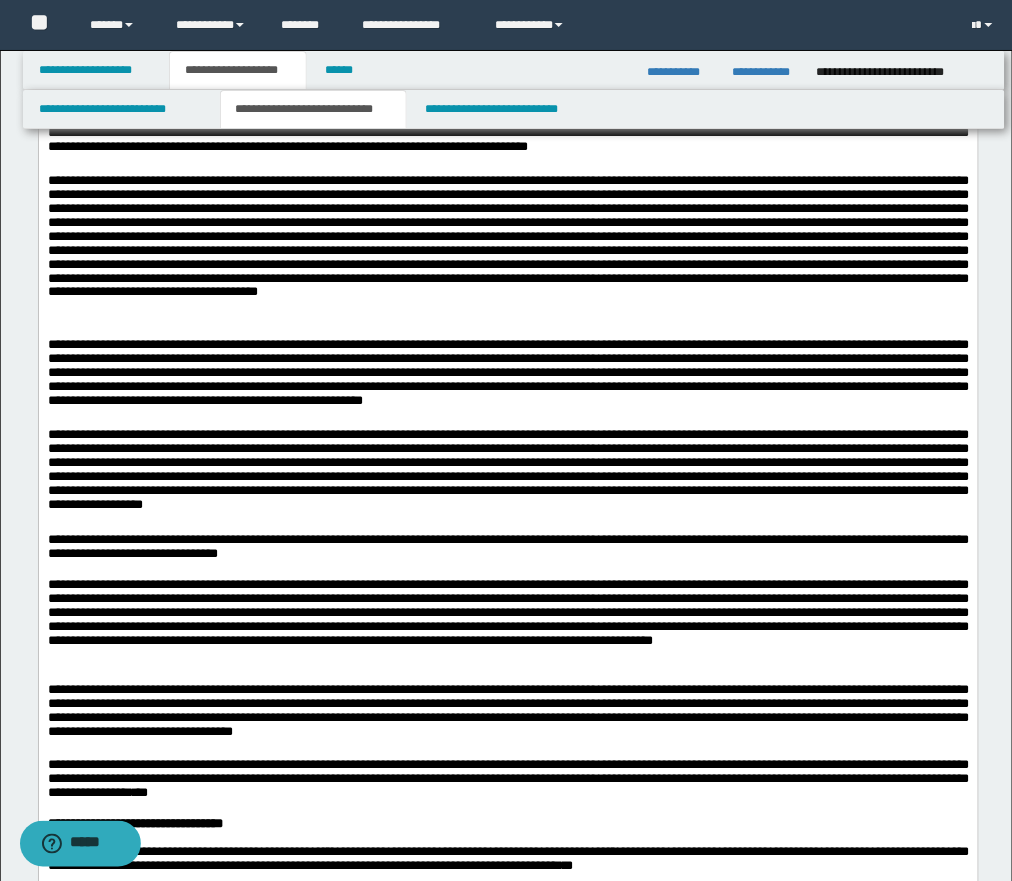 click at bounding box center (508, 250) 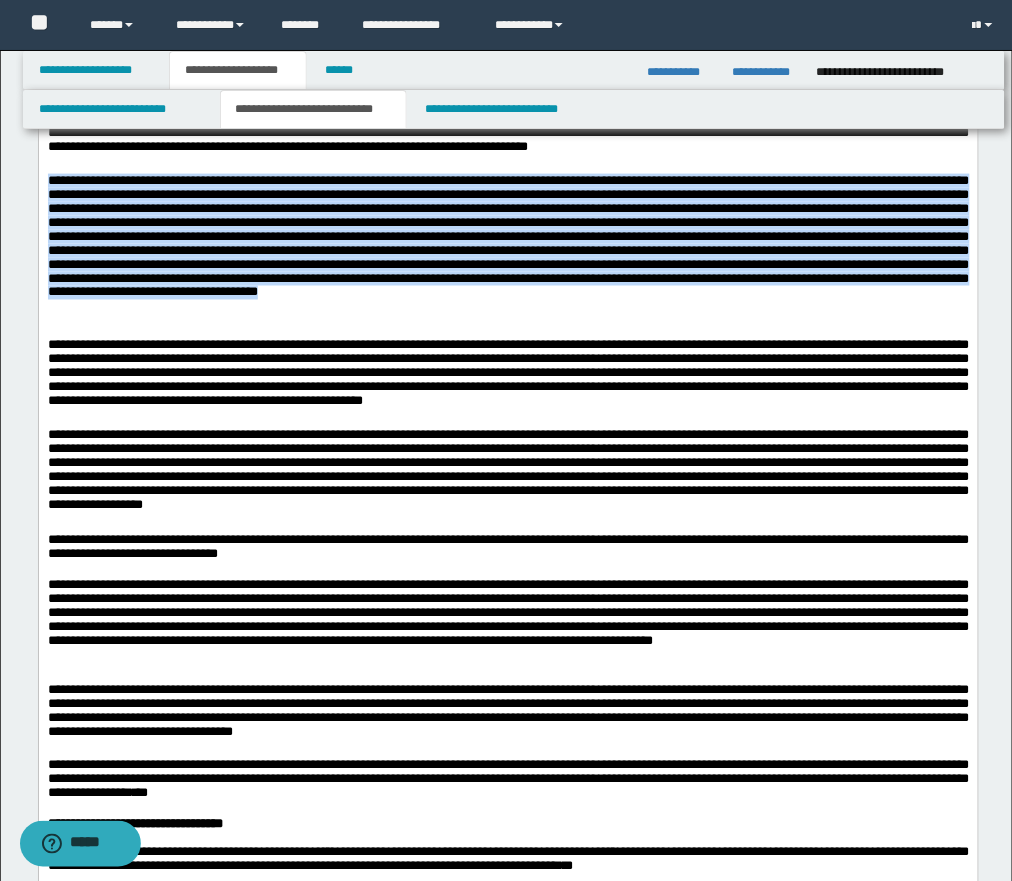 drag, startPoint x: 48, startPoint y: 204, endPoint x: 782, endPoint y: 336, distance: 745.7748 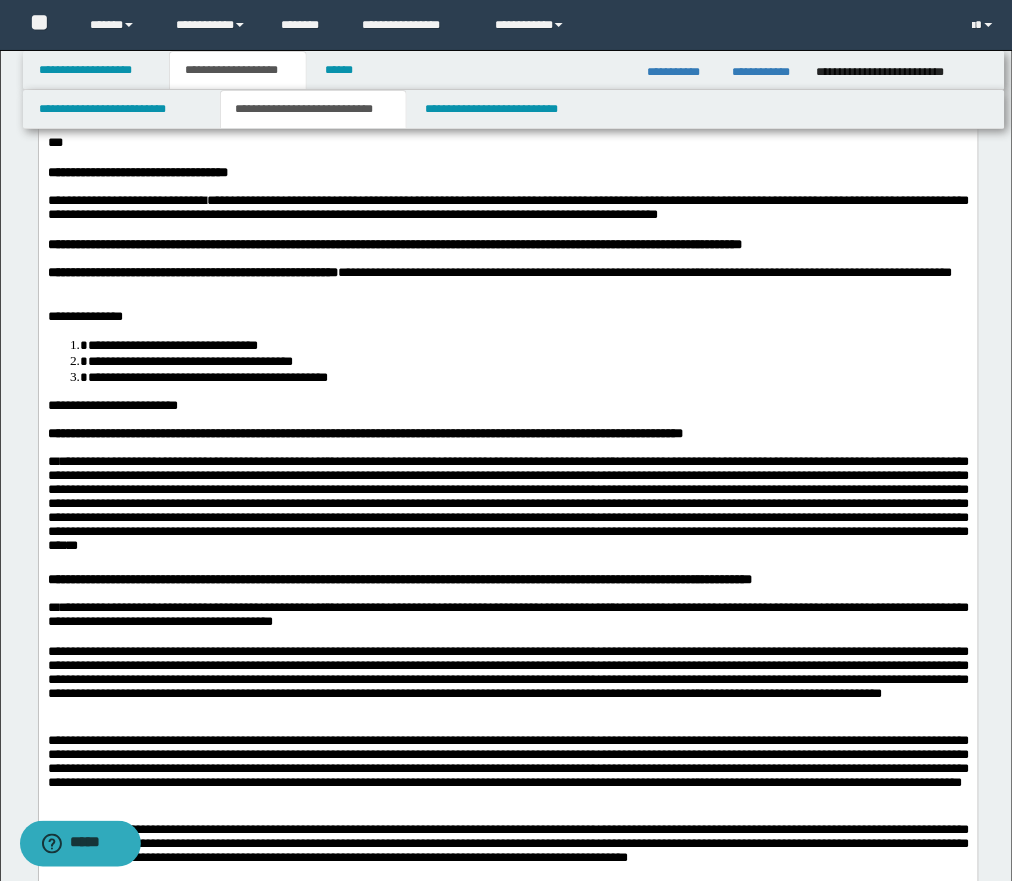 scroll, scrollTop: 118, scrollLeft: 0, axis: vertical 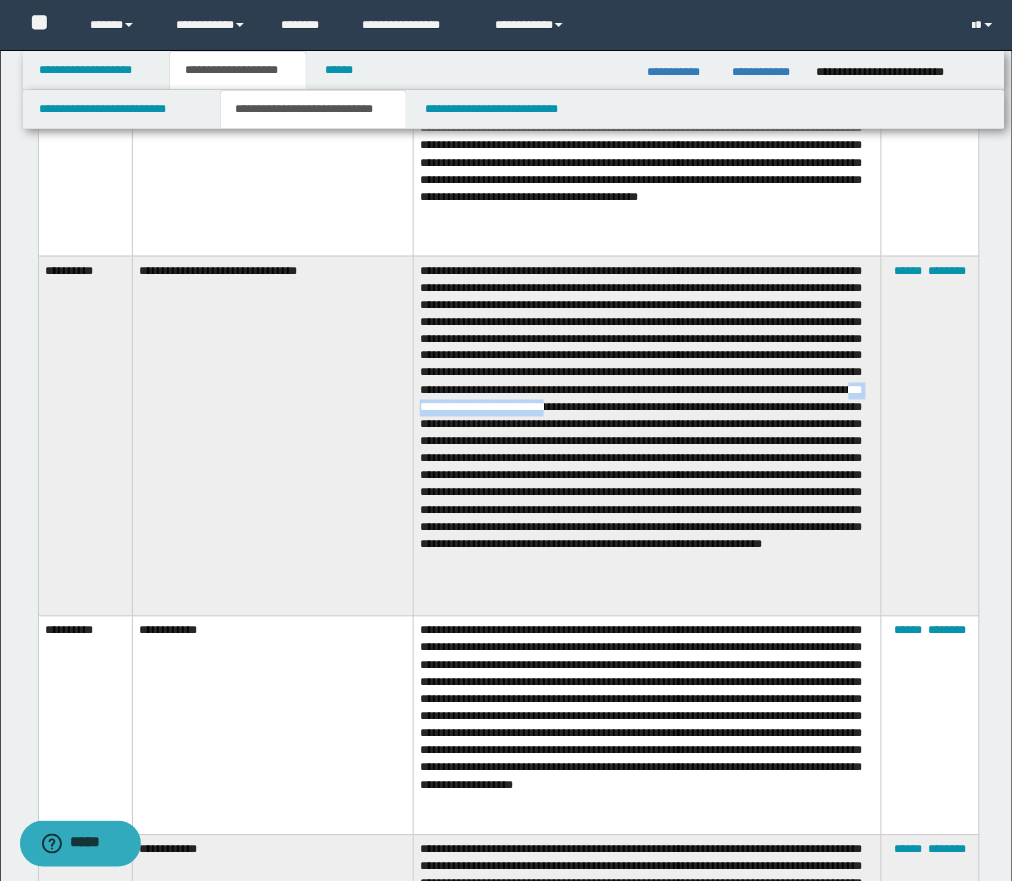 drag, startPoint x: 499, startPoint y: 420, endPoint x: 663, endPoint y: 423, distance: 164.02744 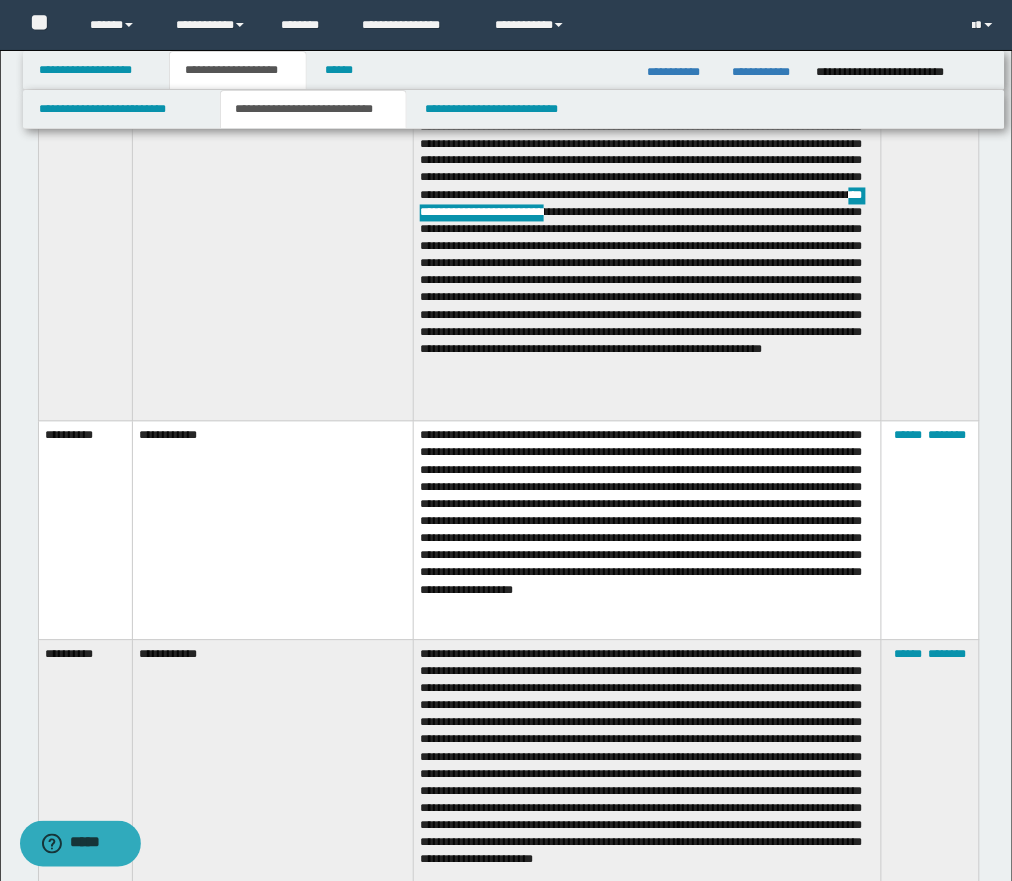 scroll, scrollTop: 6119, scrollLeft: 0, axis: vertical 